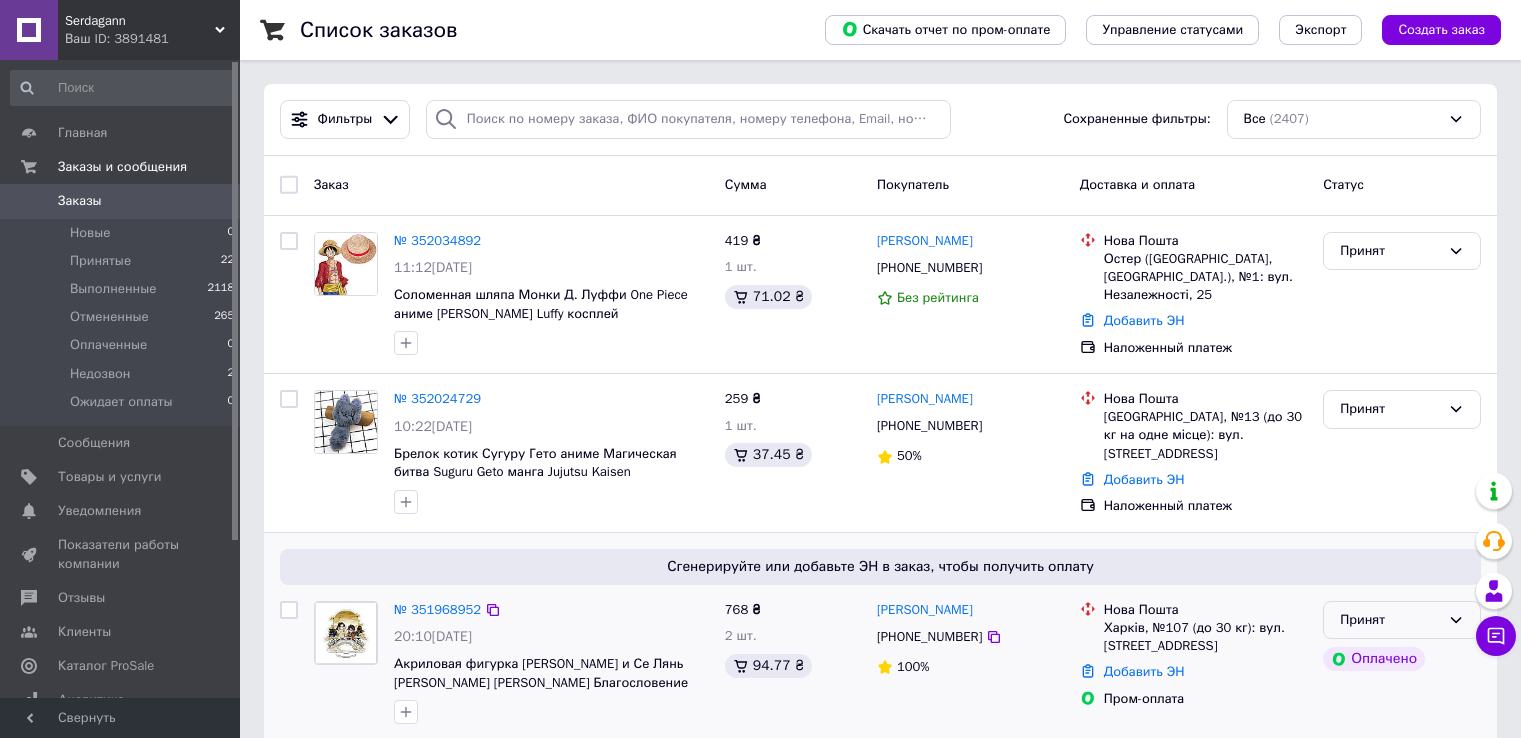 scroll, scrollTop: 0, scrollLeft: 0, axis: both 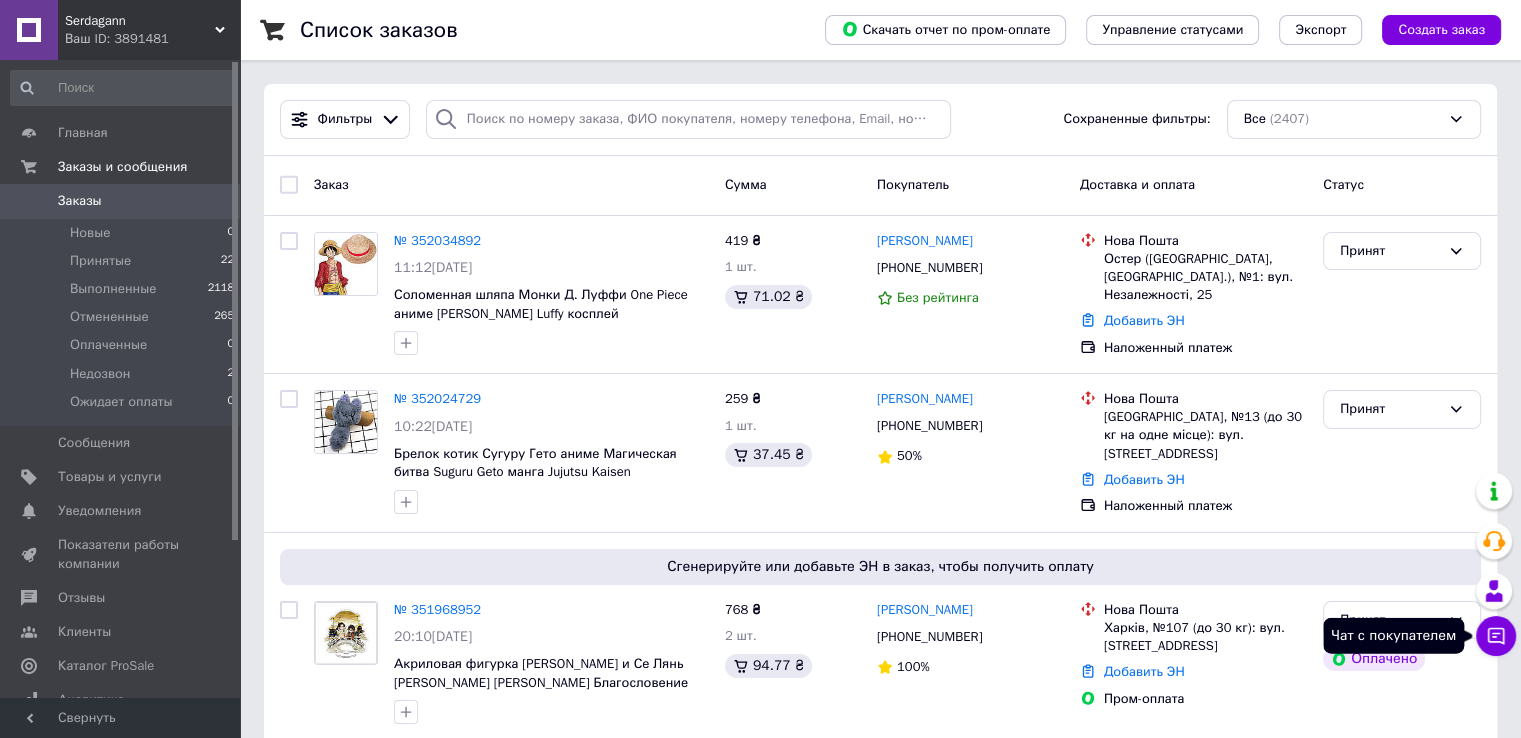 click on "Чат с покупателем" at bounding box center [1496, 636] 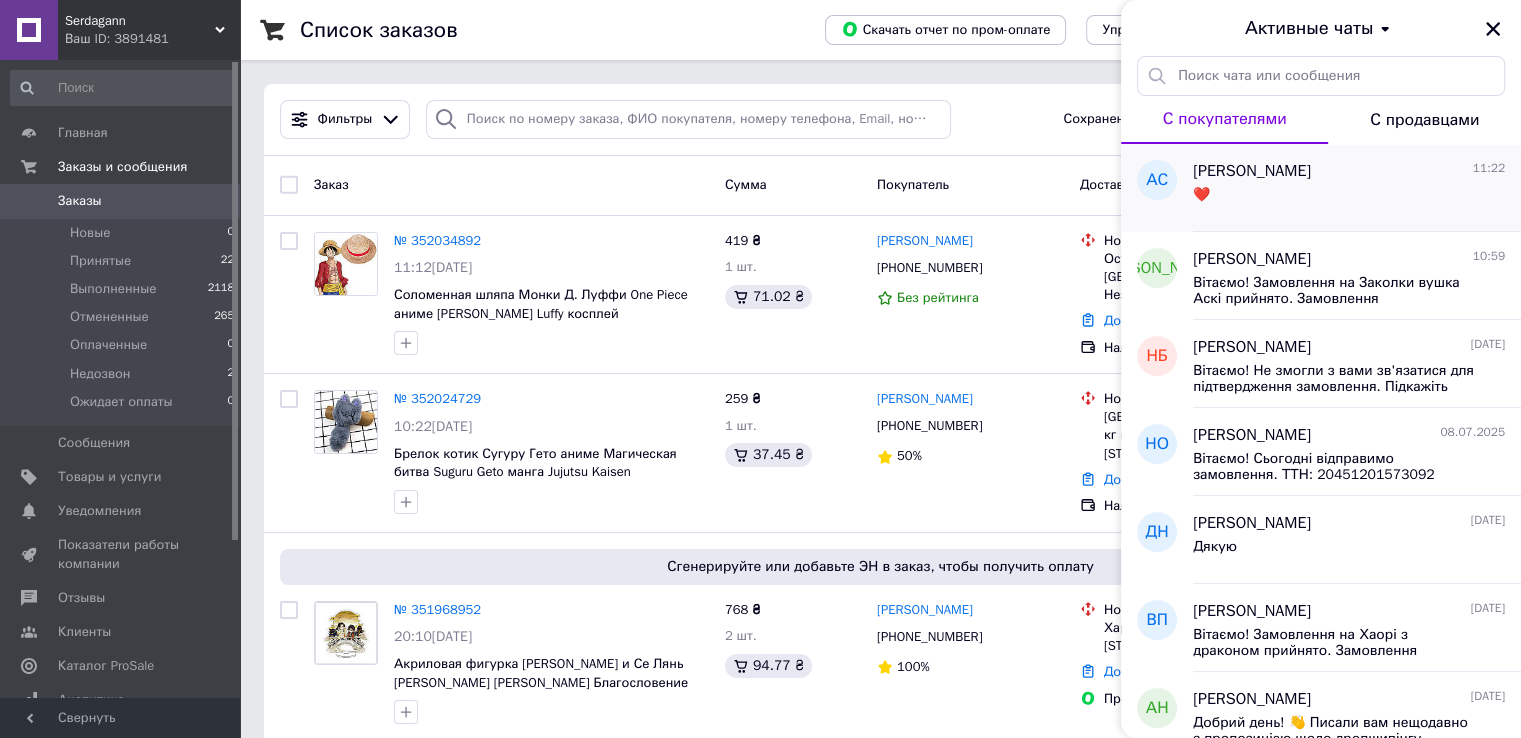 click on "❤️" at bounding box center (1349, 199) 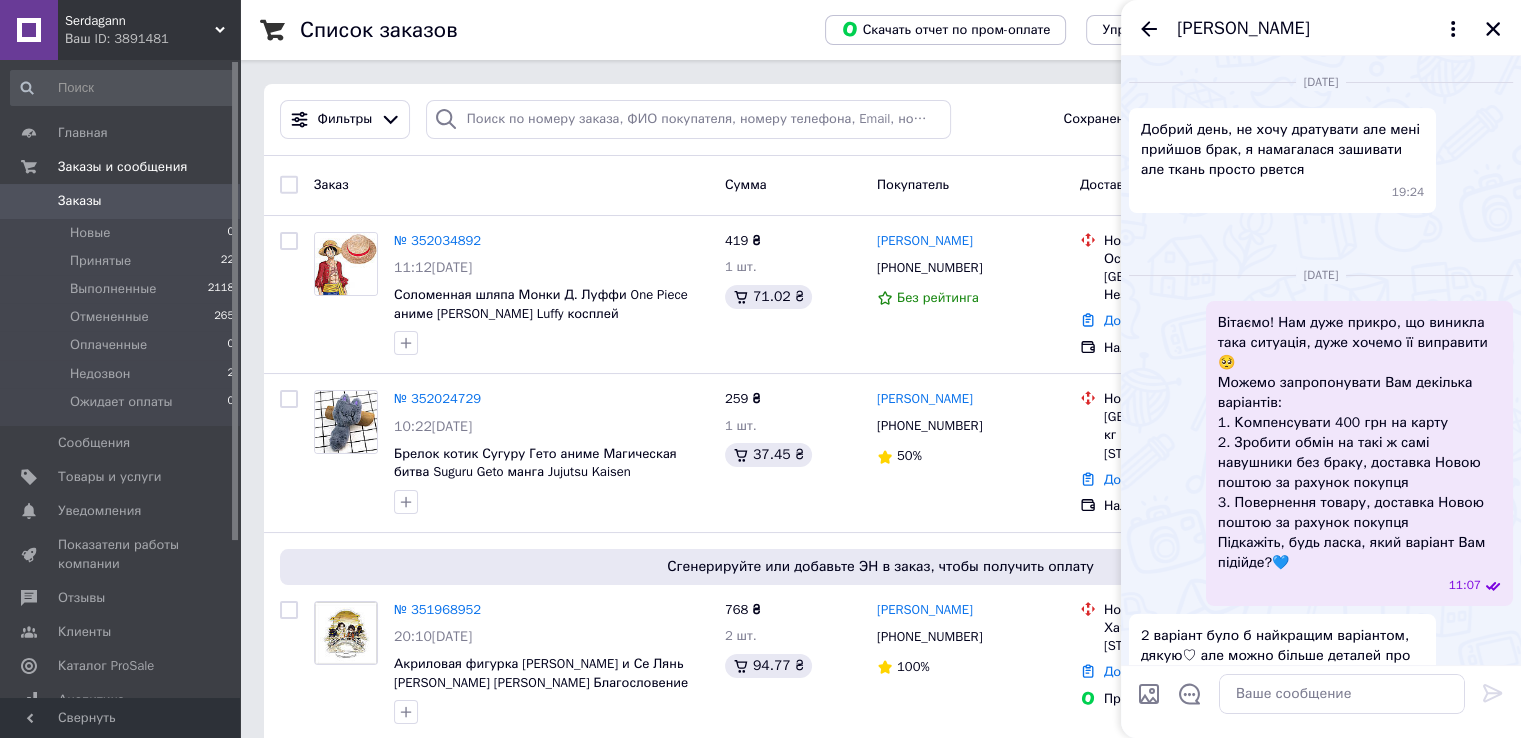 scroll, scrollTop: 3216, scrollLeft: 0, axis: vertical 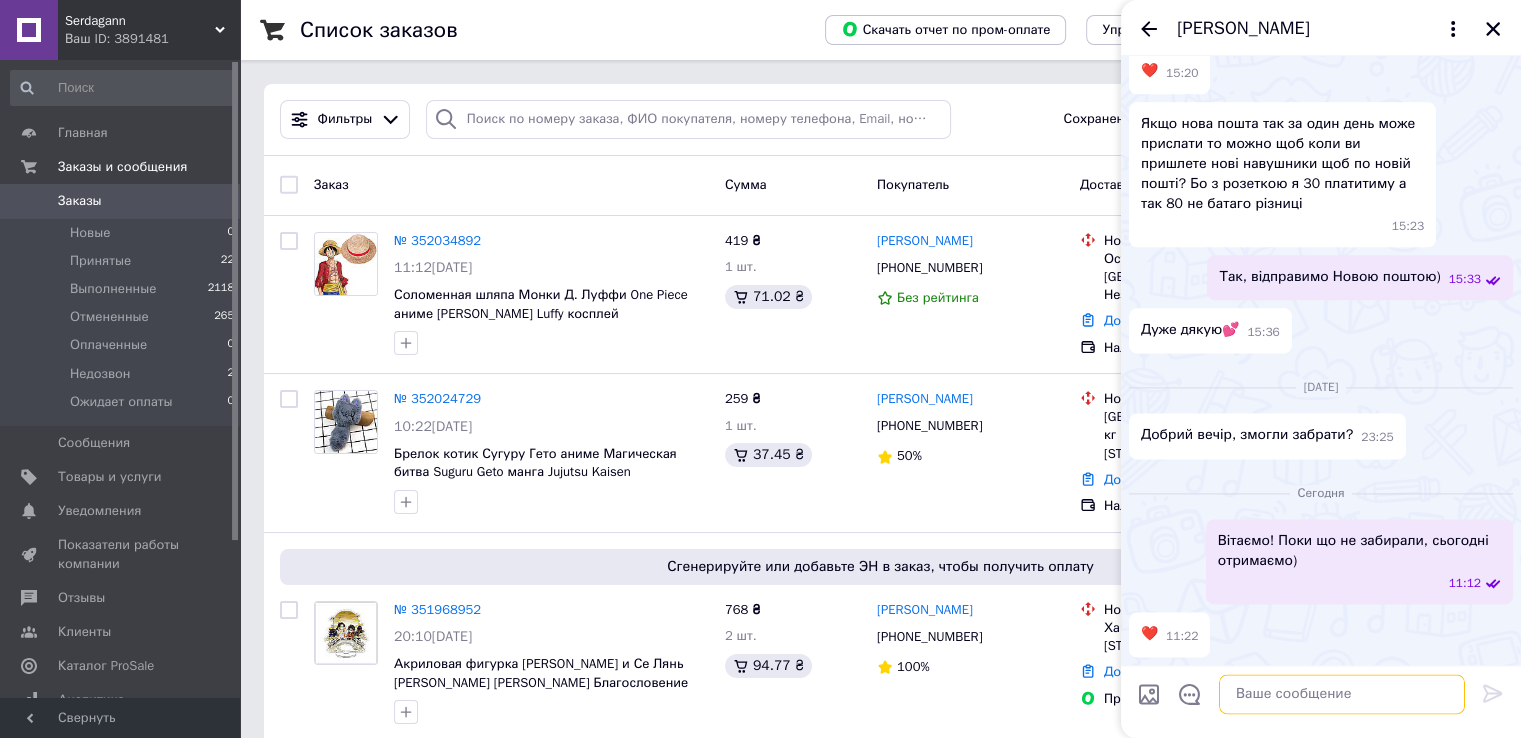 click at bounding box center [1342, 694] 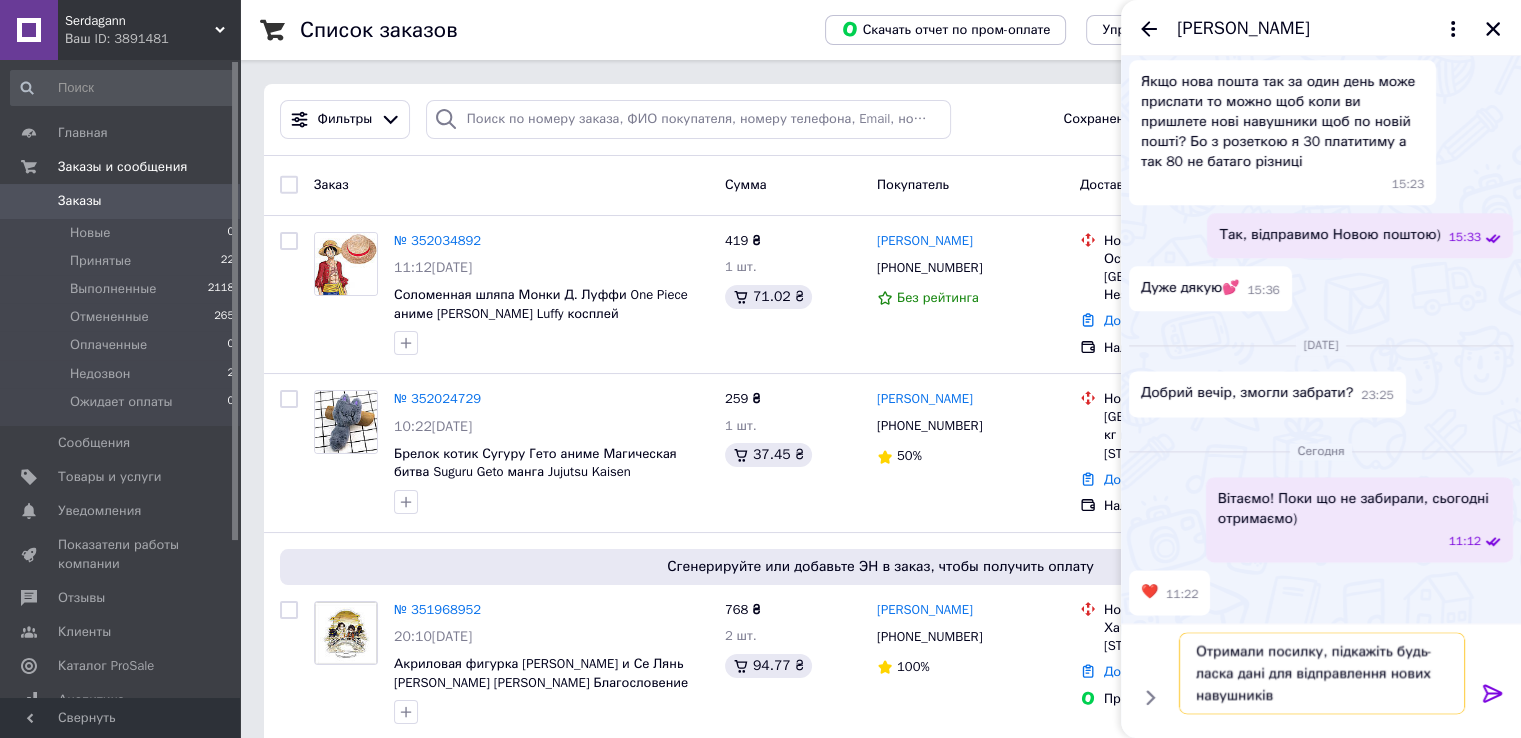 type on "Отримали посилку, підкажіть будь-ласка дані для відправлення нових навушників)" 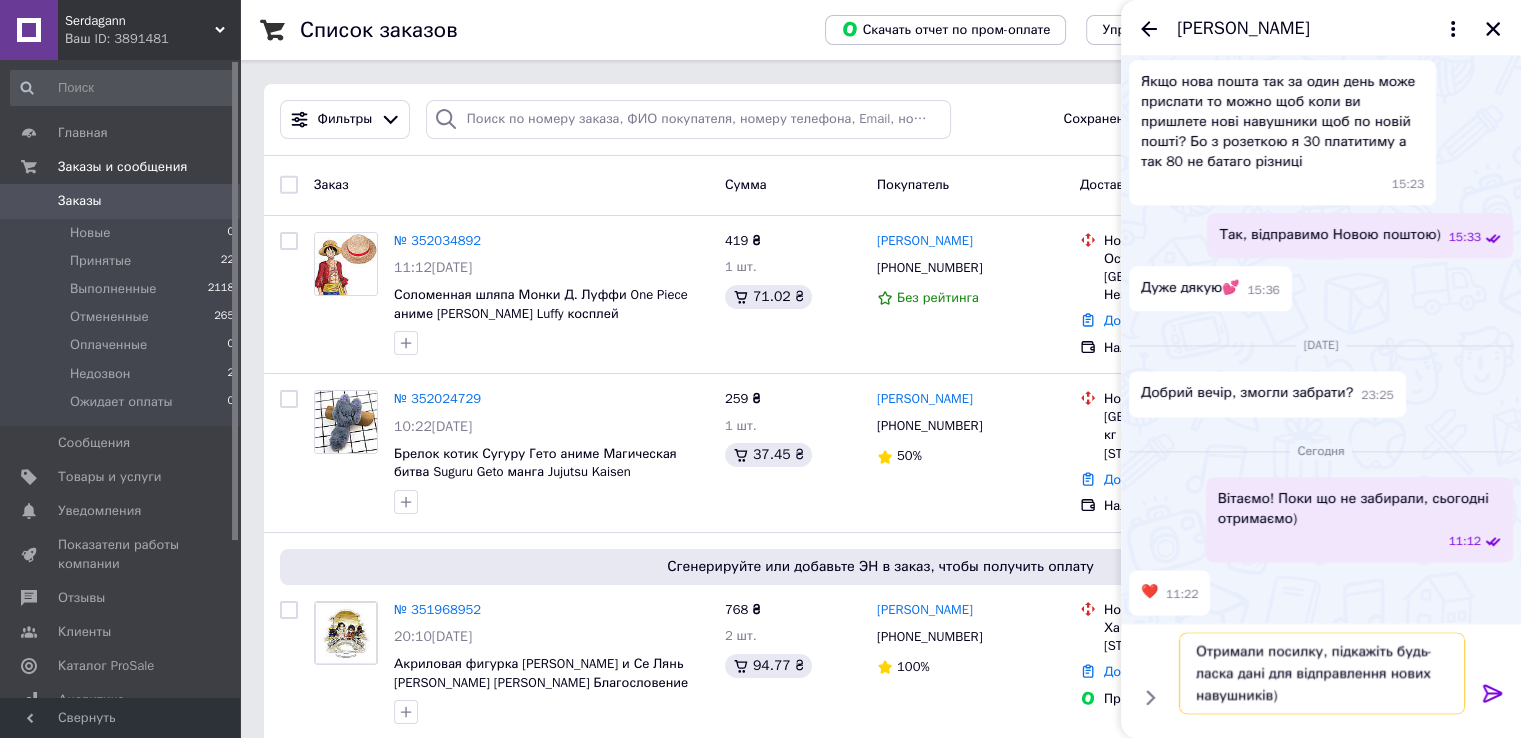 type 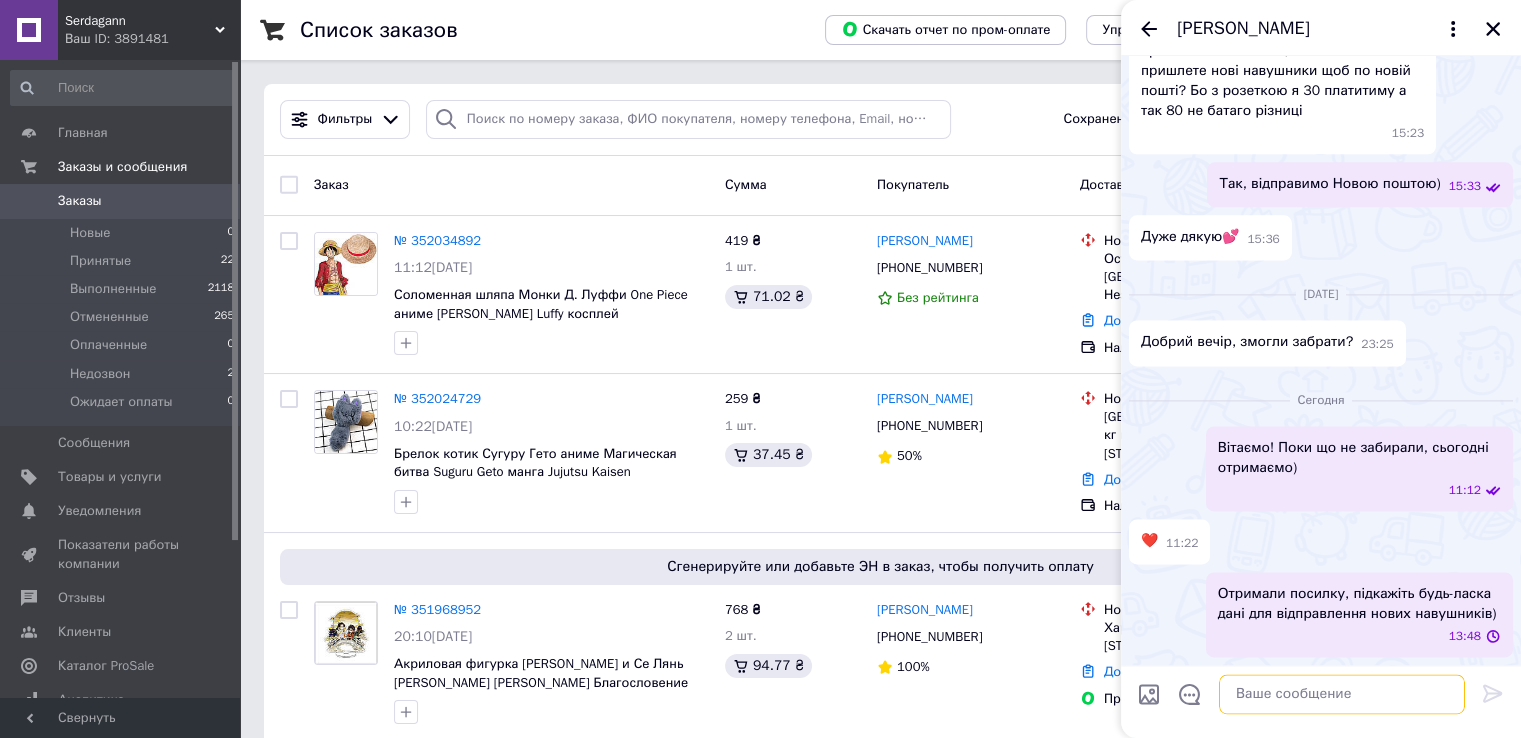 scroll, scrollTop: 3310, scrollLeft: 0, axis: vertical 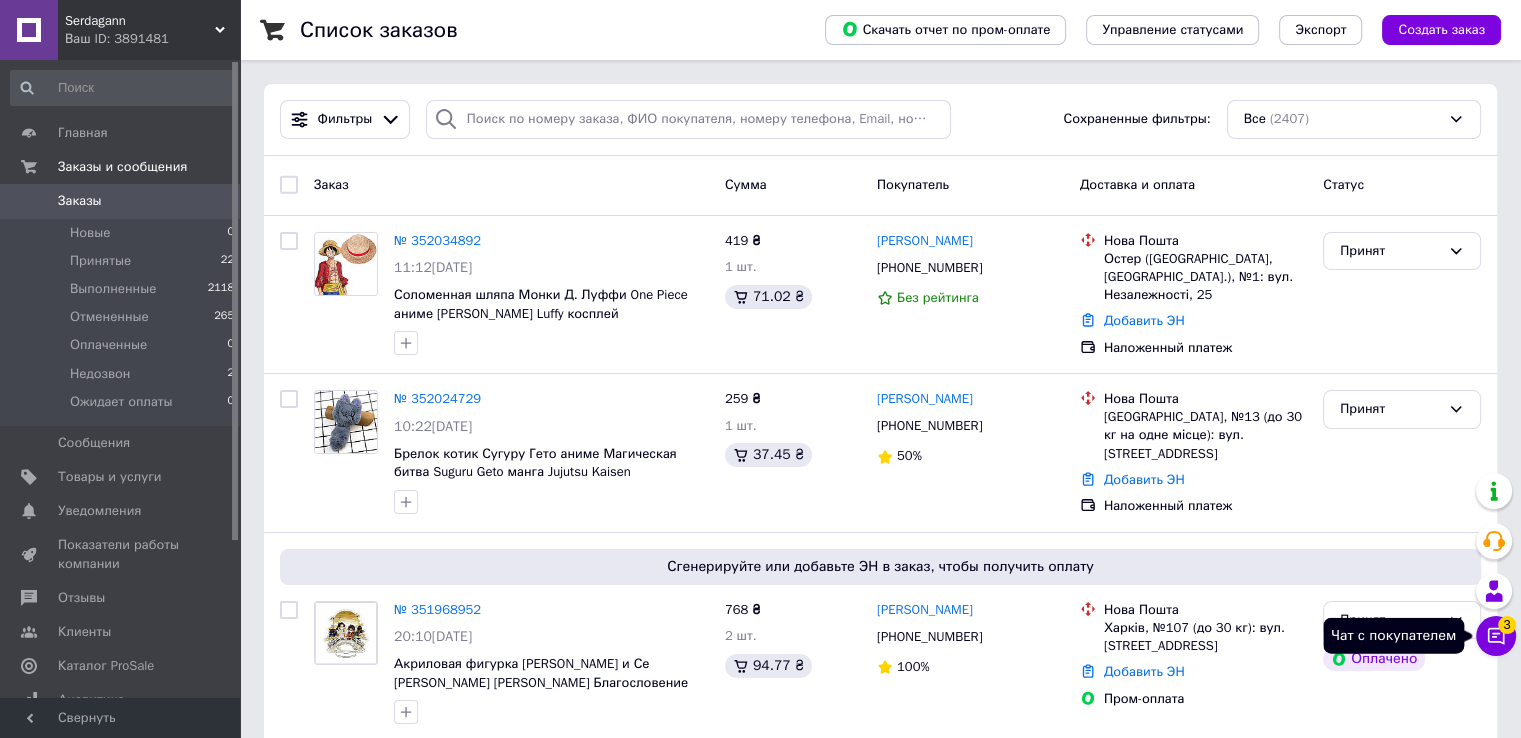 click 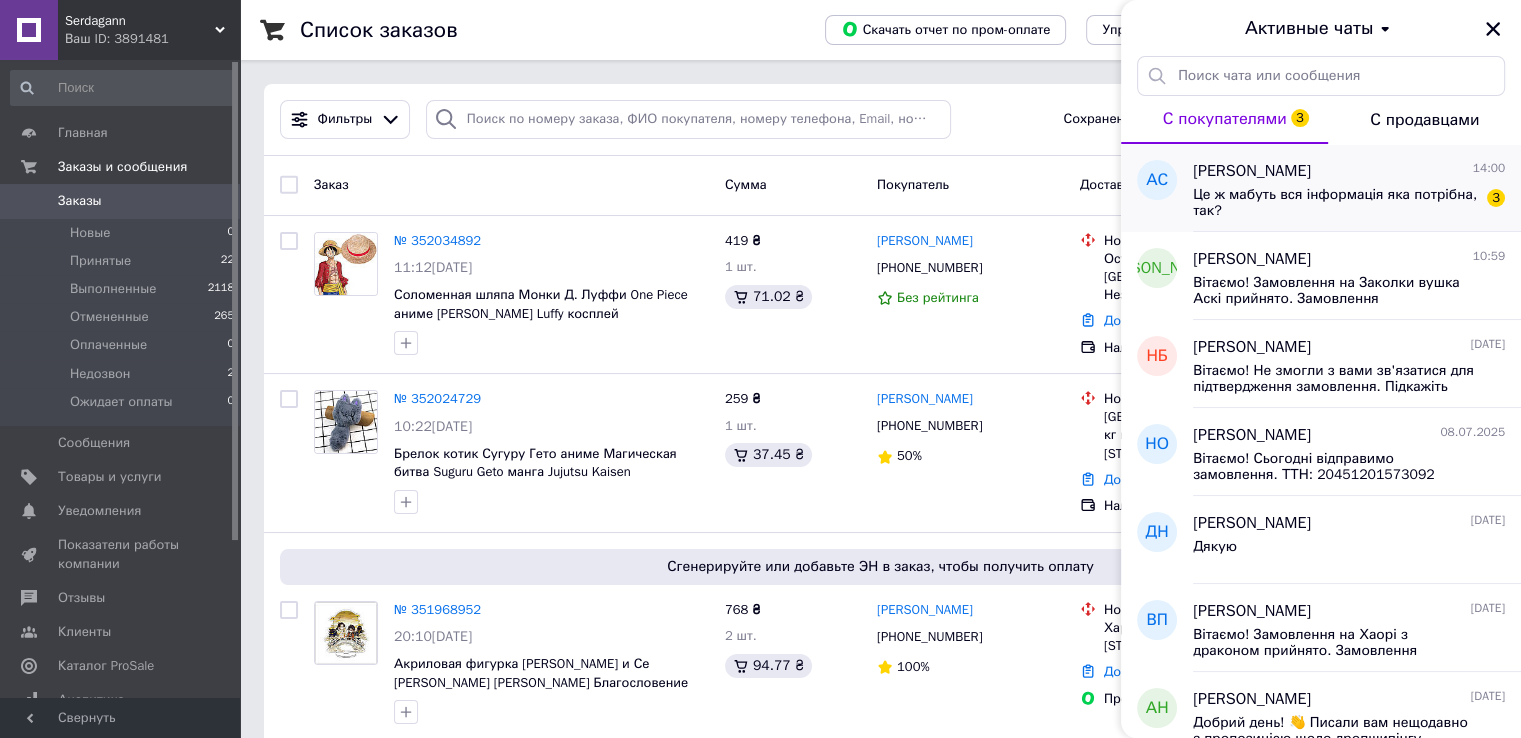 click on "Це ж мабуть вся інформація яка потрібна, так?" at bounding box center [1335, 203] 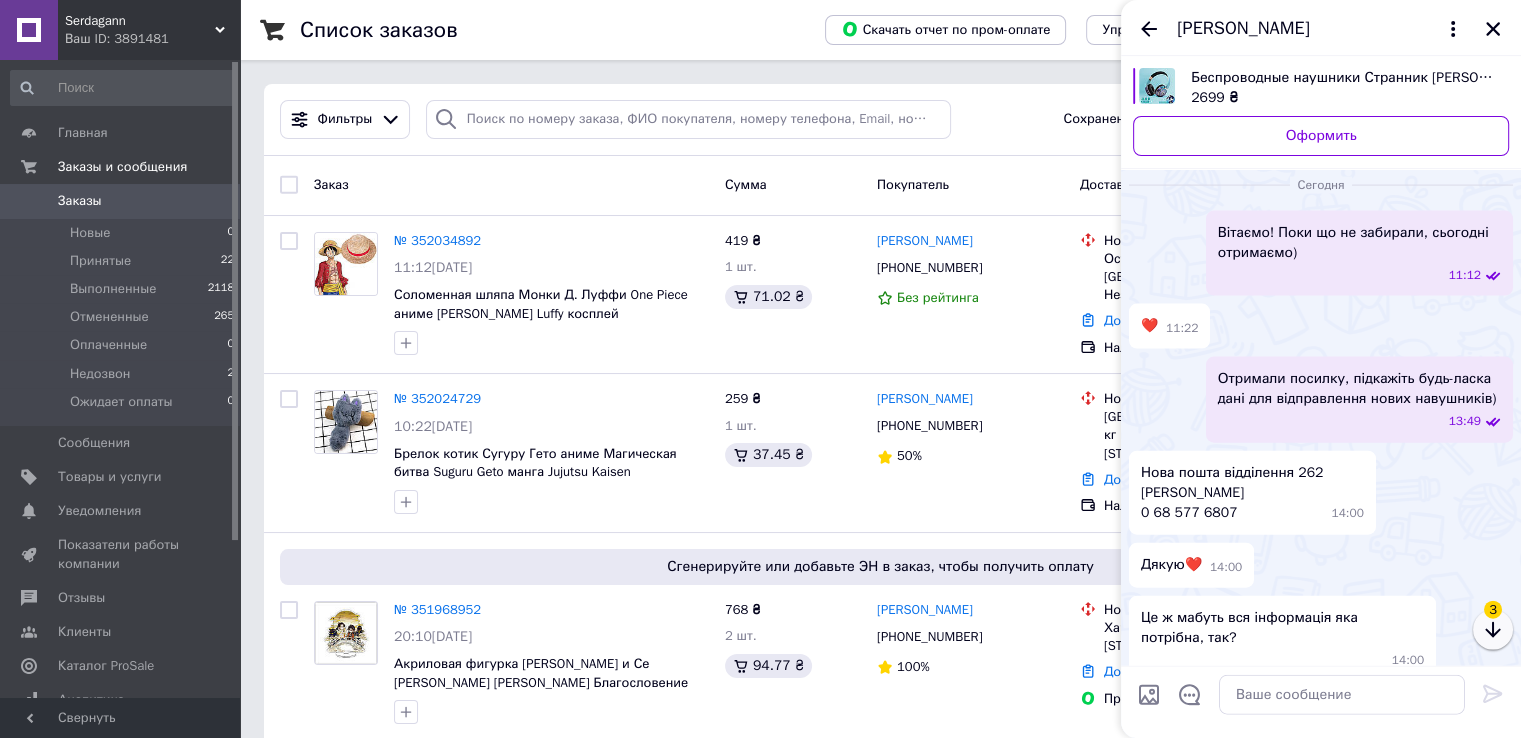 click 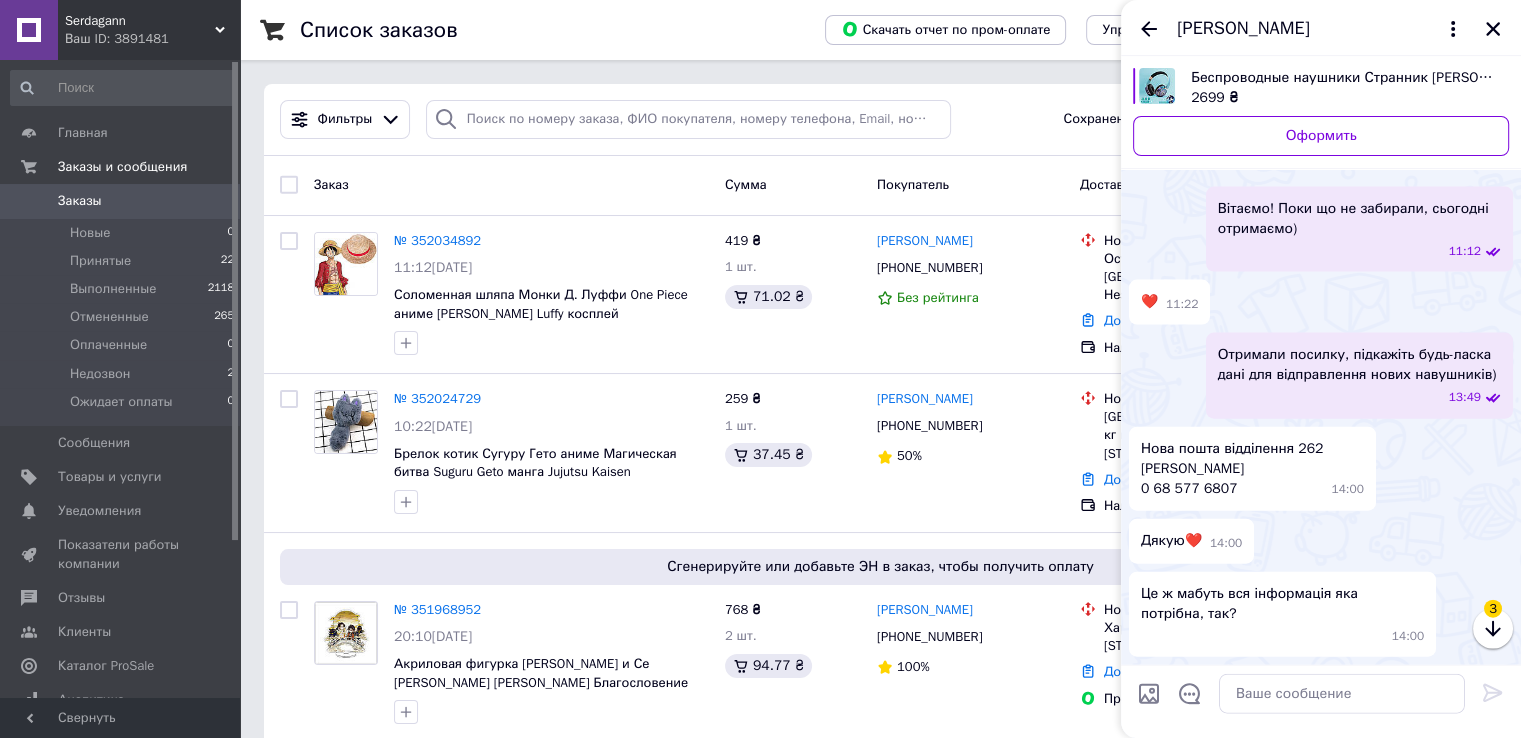 scroll, scrollTop: 5056, scrollLeft: 0, axis: vertical 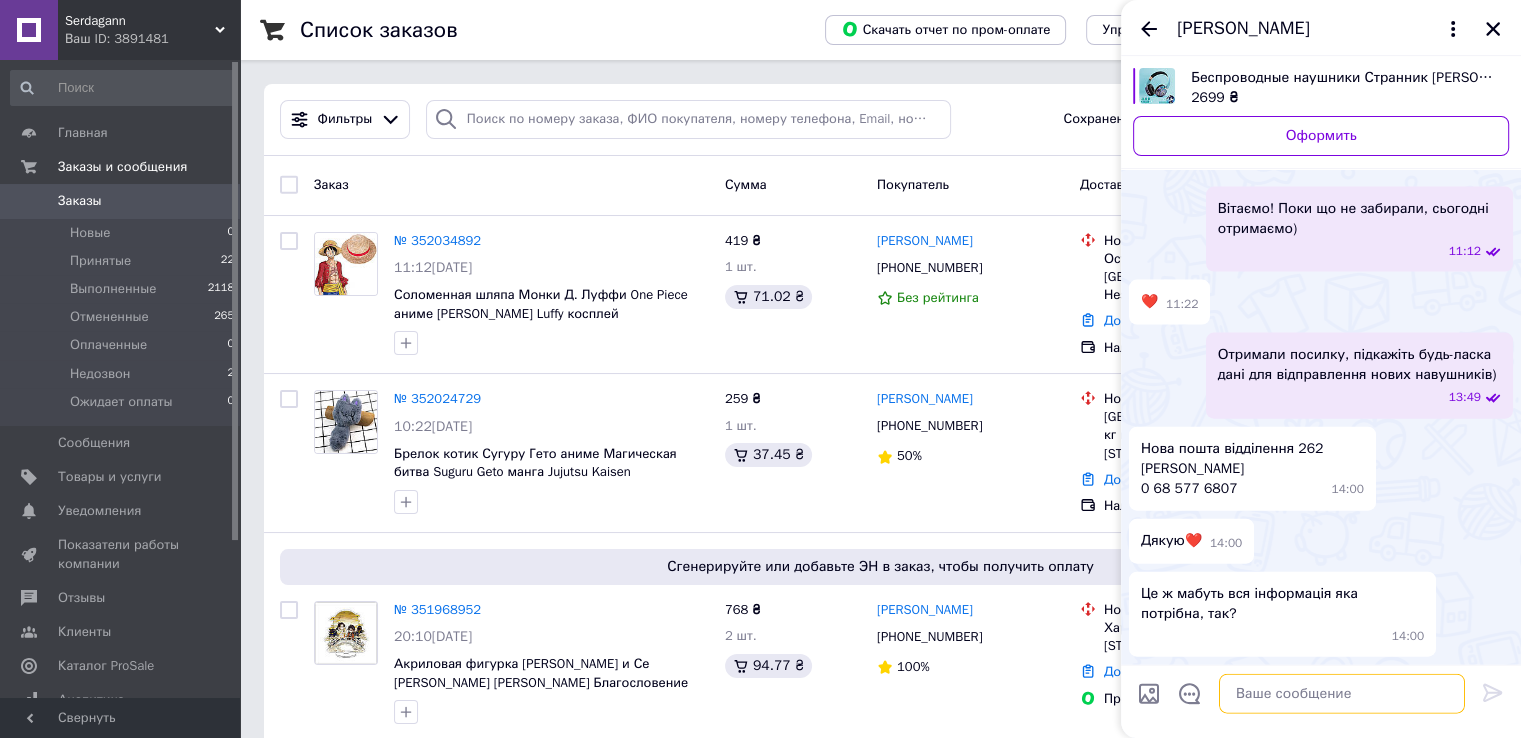 click at bounding box center [1342, 694] 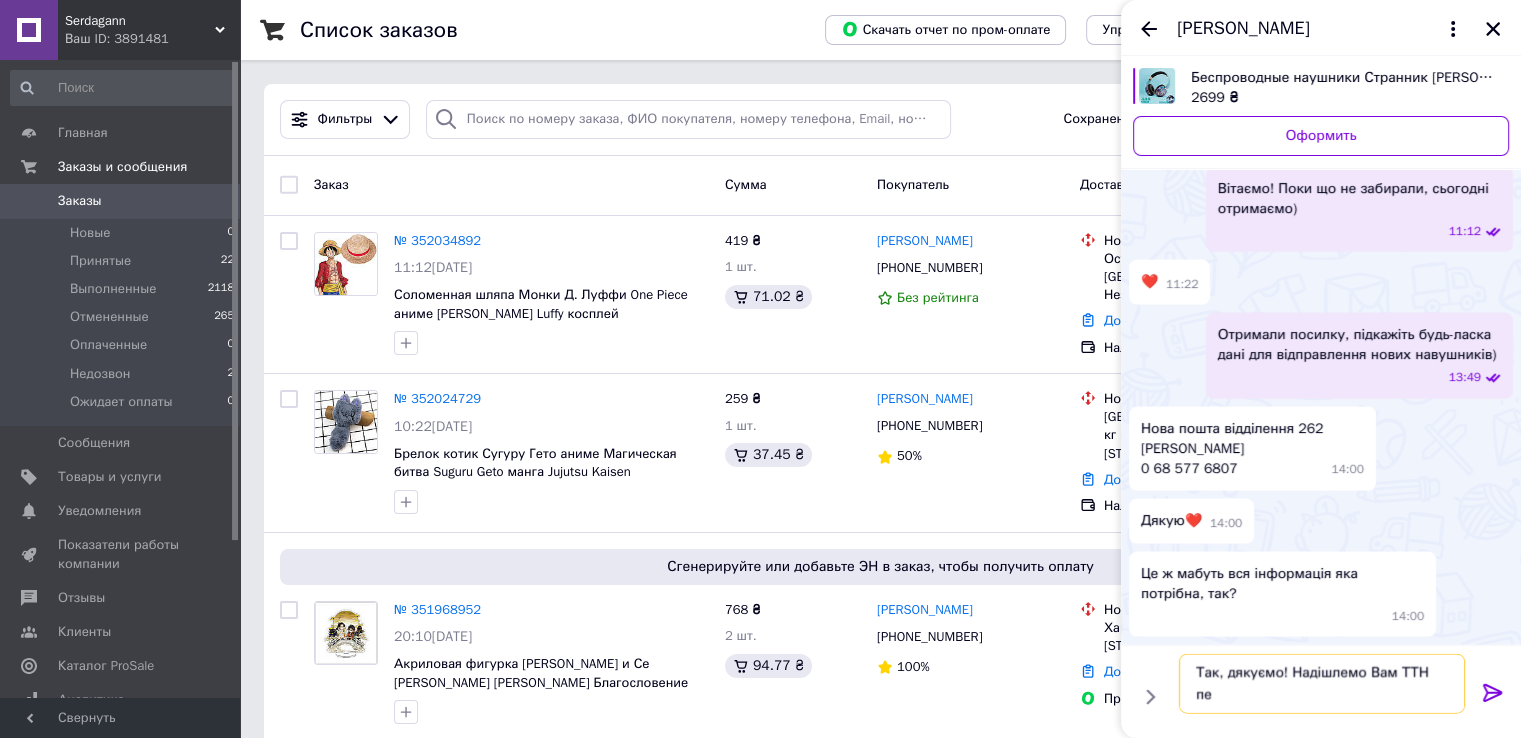 scroll, scrollTop: 0, scrollLeft: 0, axis: both 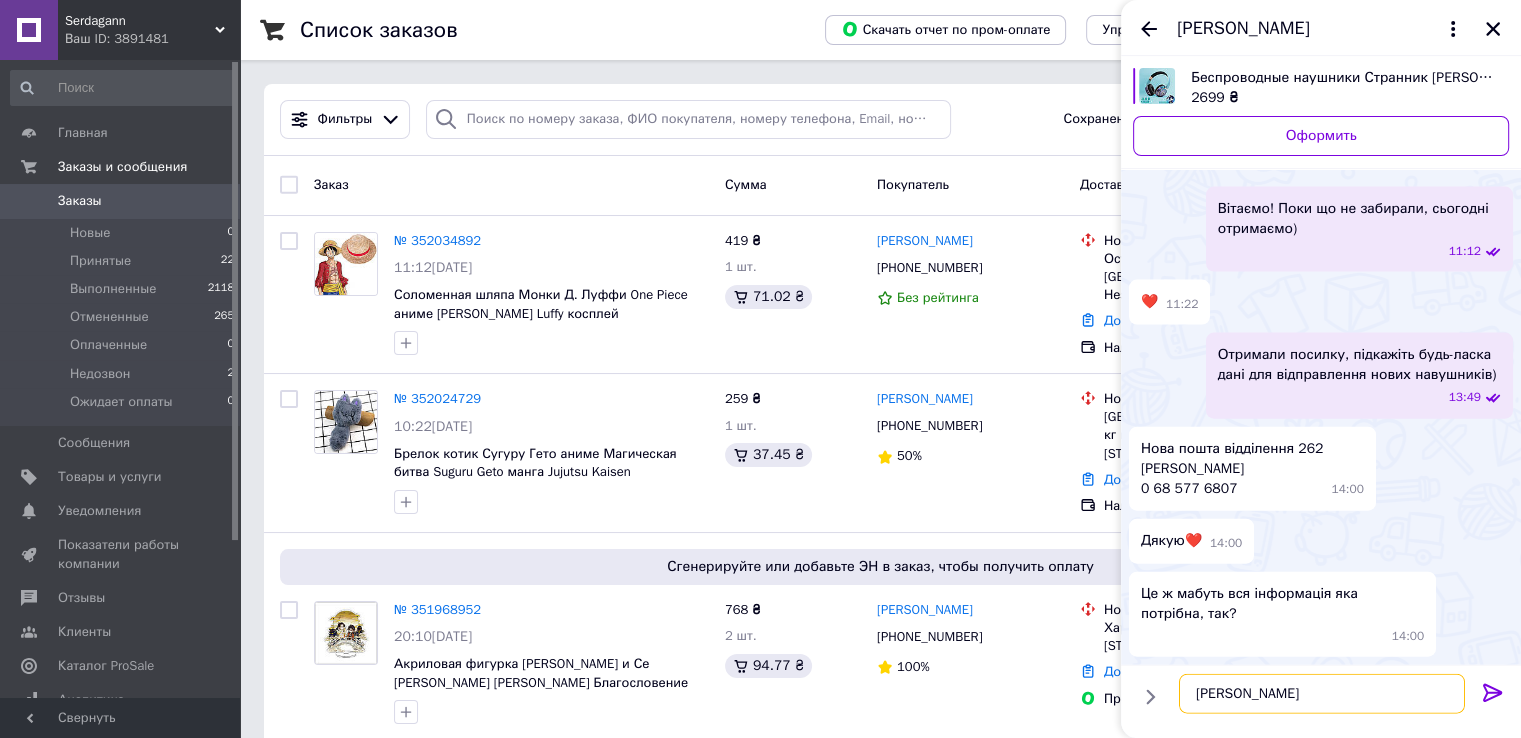 type on "Т" 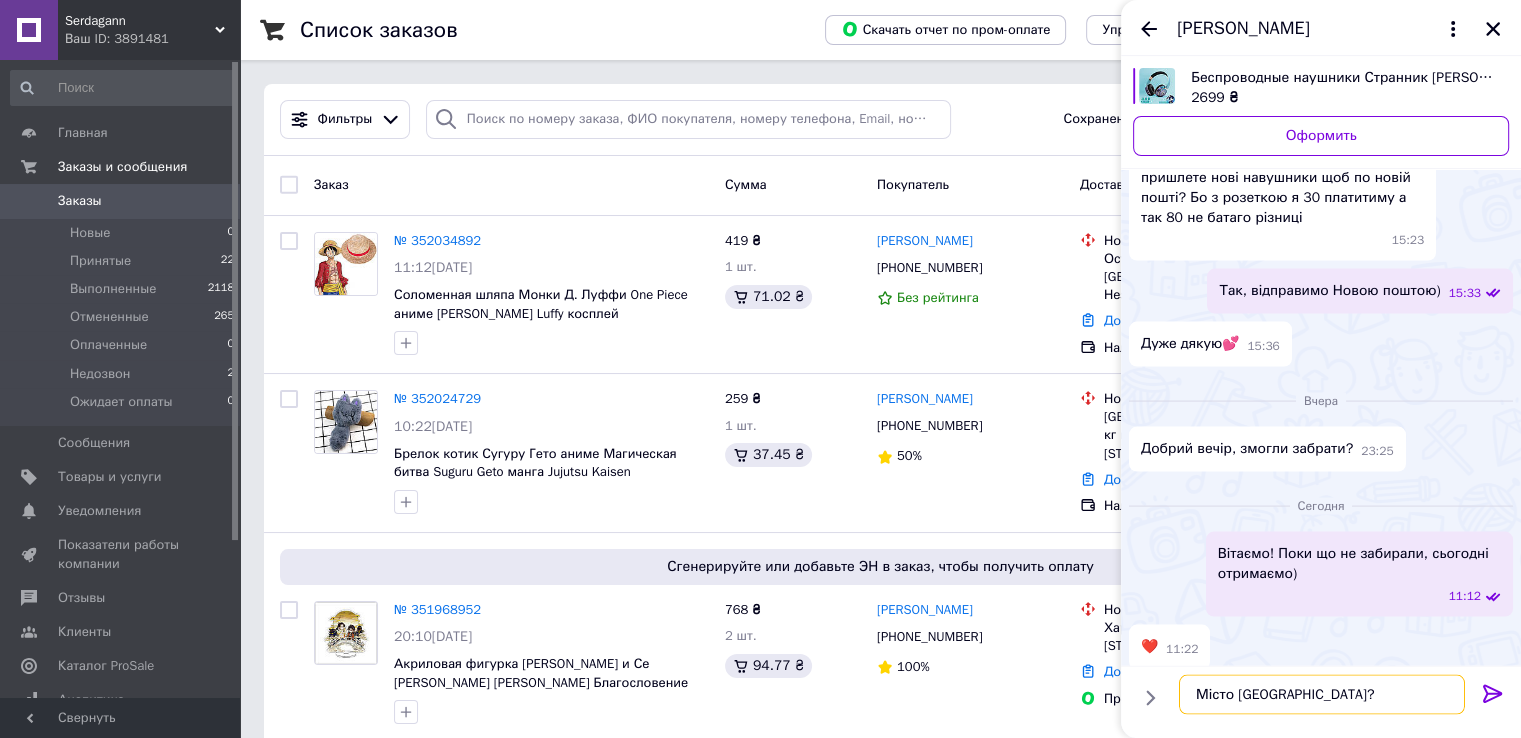 scroll, scrollTop: 3756, scrollLeft: 0, axis: vertical 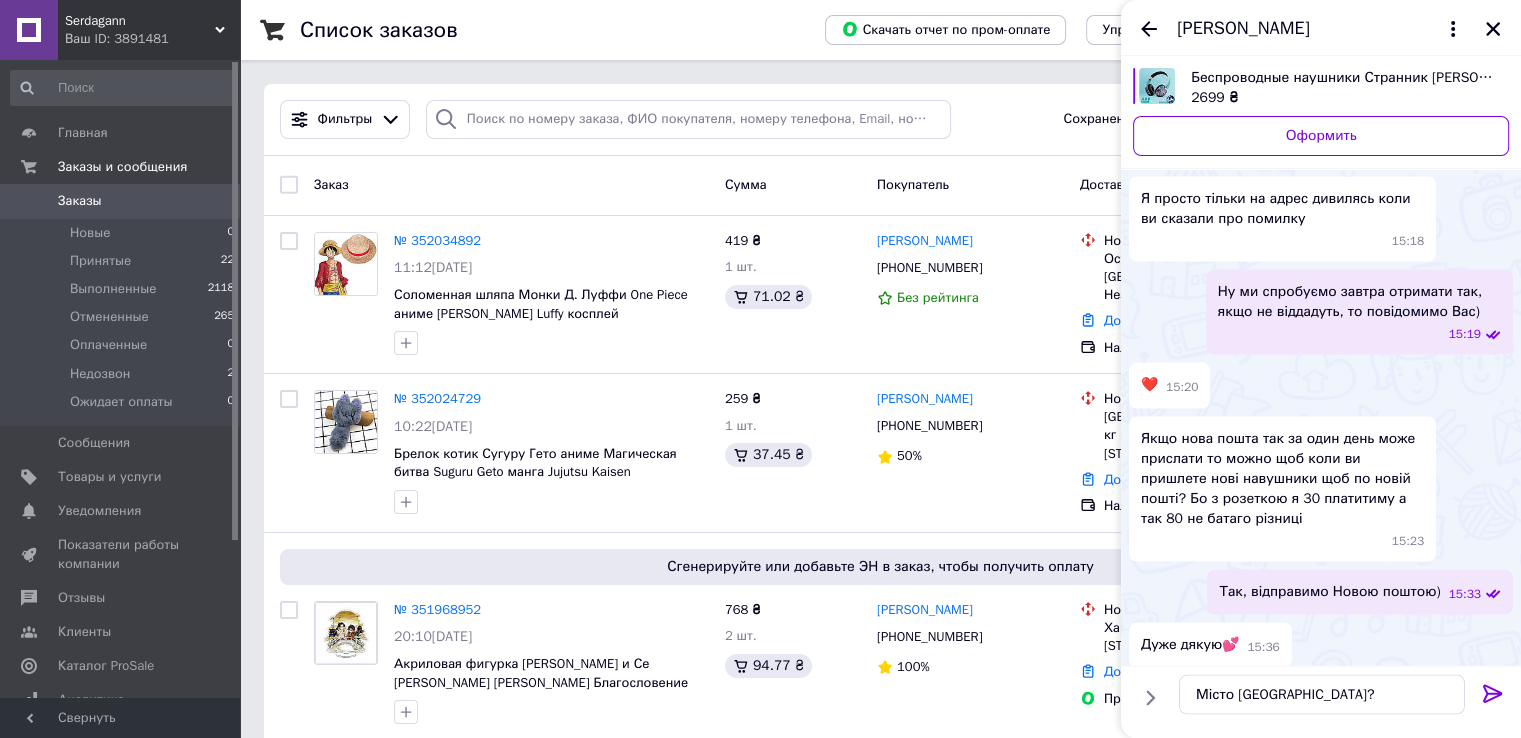 click at bounding box center (1137, -134) 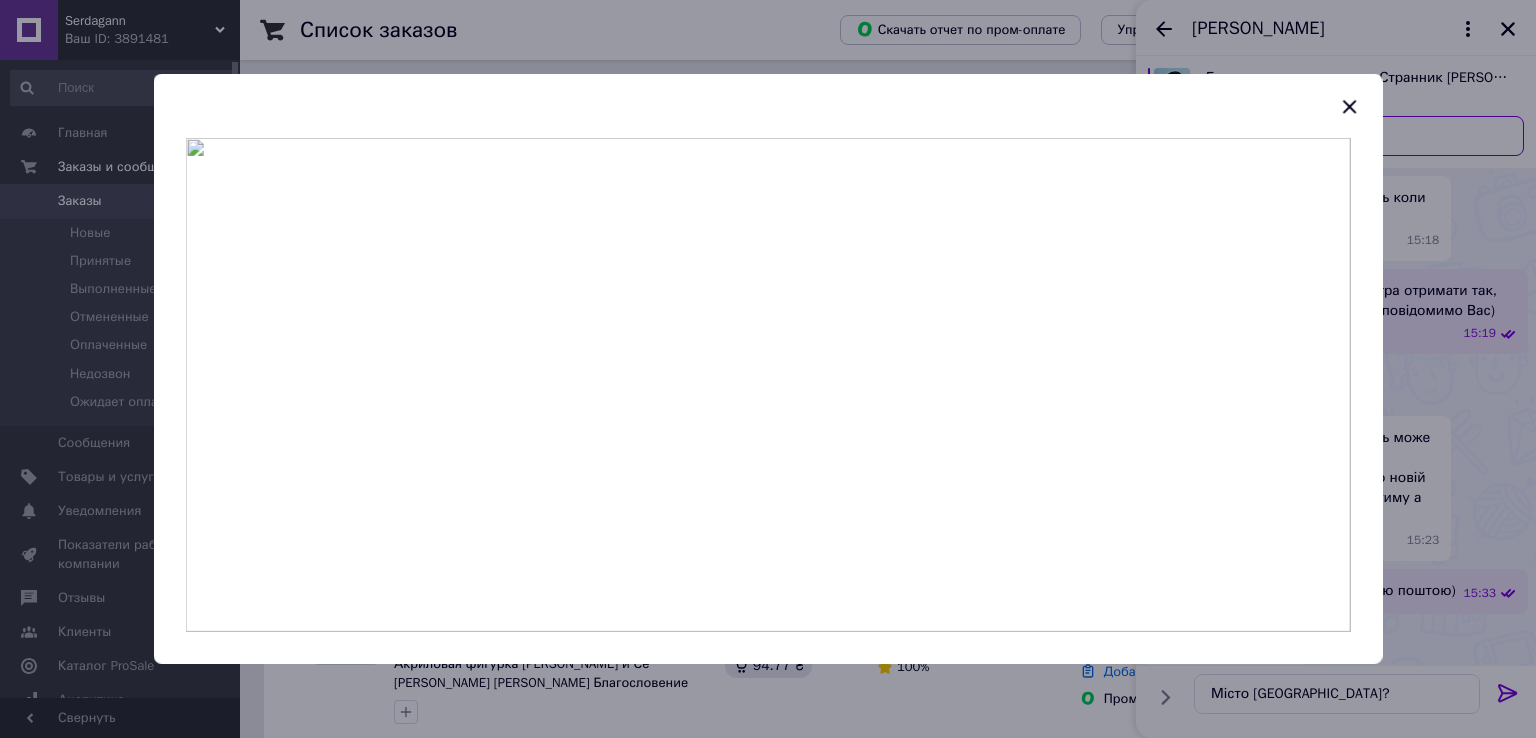 click at bounding box center [768, 369] 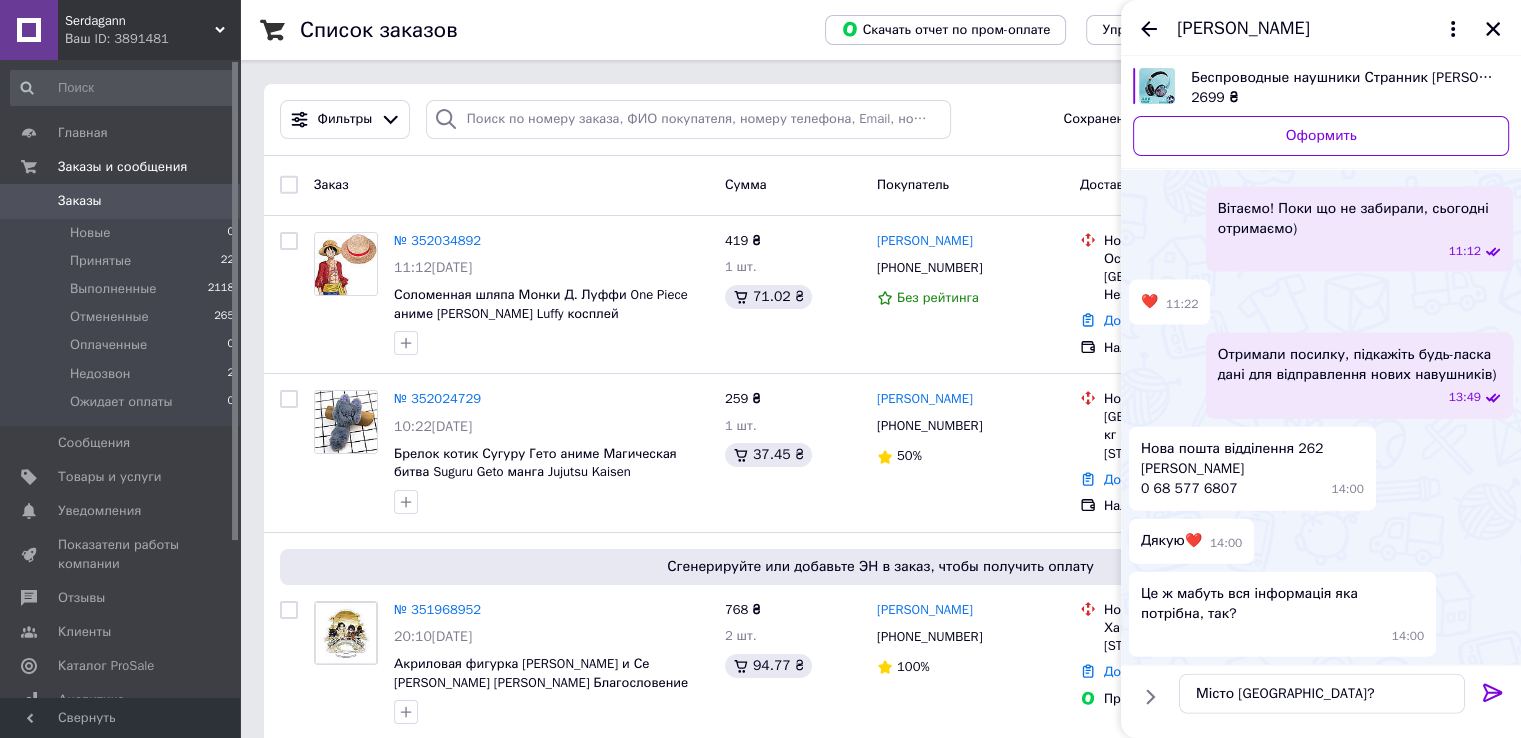scroll, scrollTop: 5056, scrollLeft: 0, axis: vertical 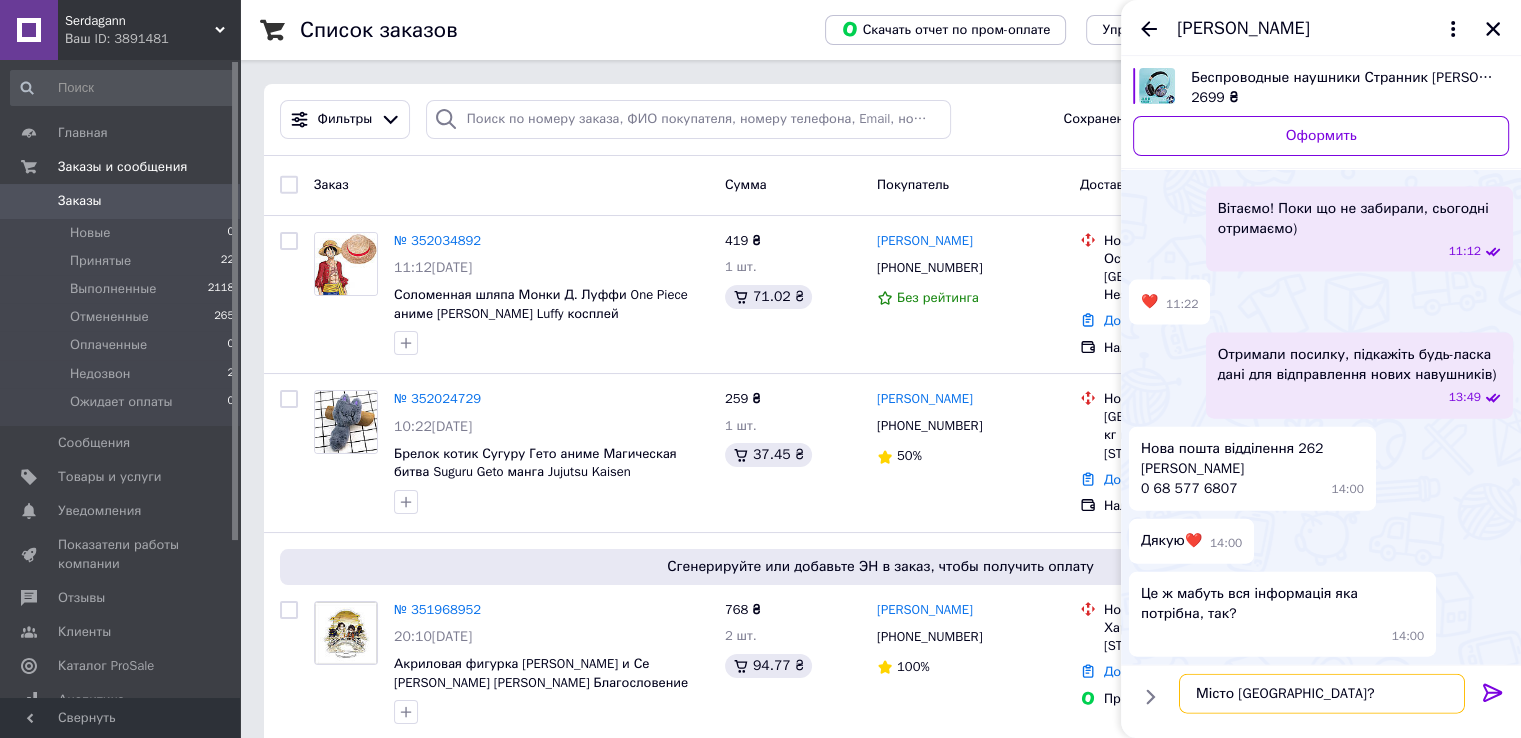 click on "Місто Миколаїв?" at bounding box center [1322, 694] 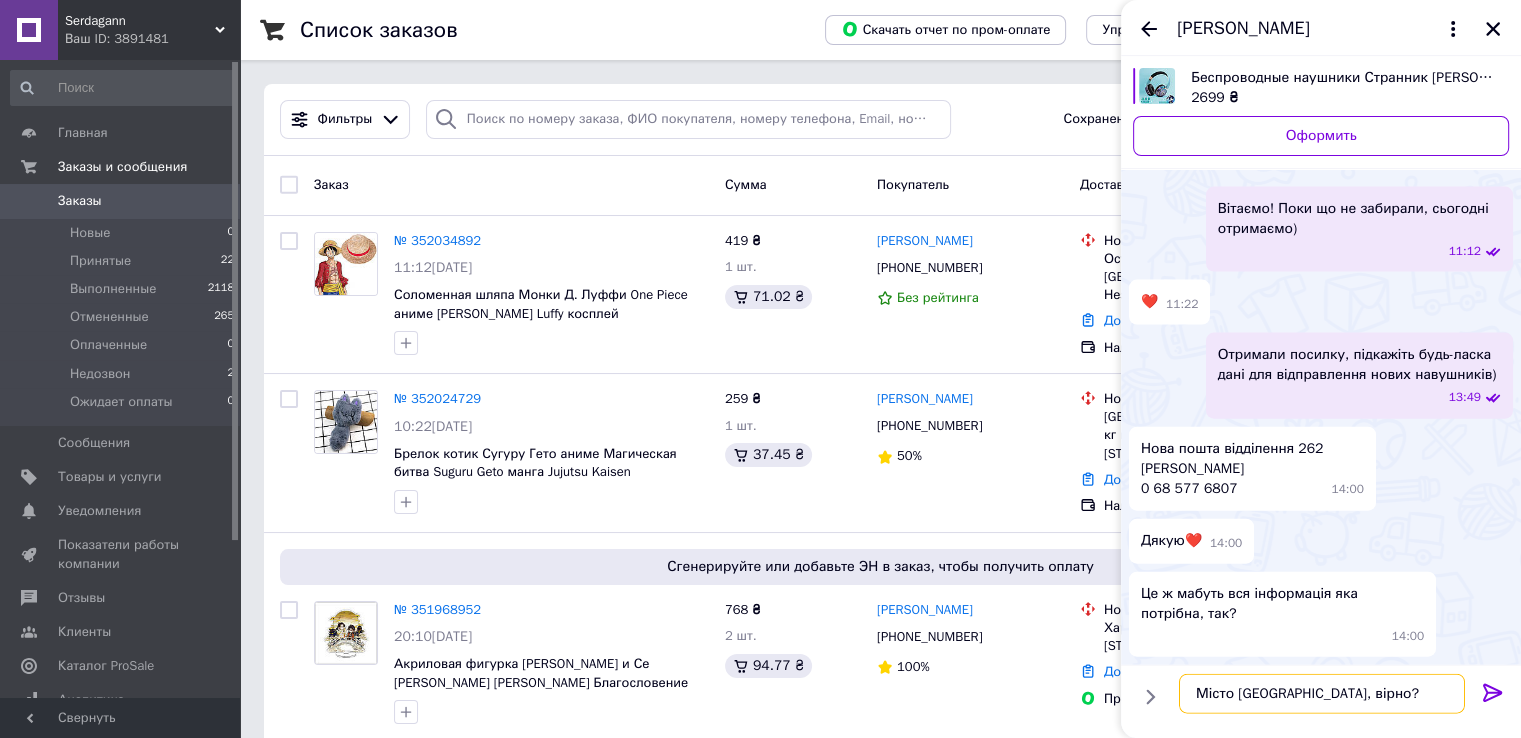 type on "Місто [GEOGRAPHIC_DATA], вірно?)" 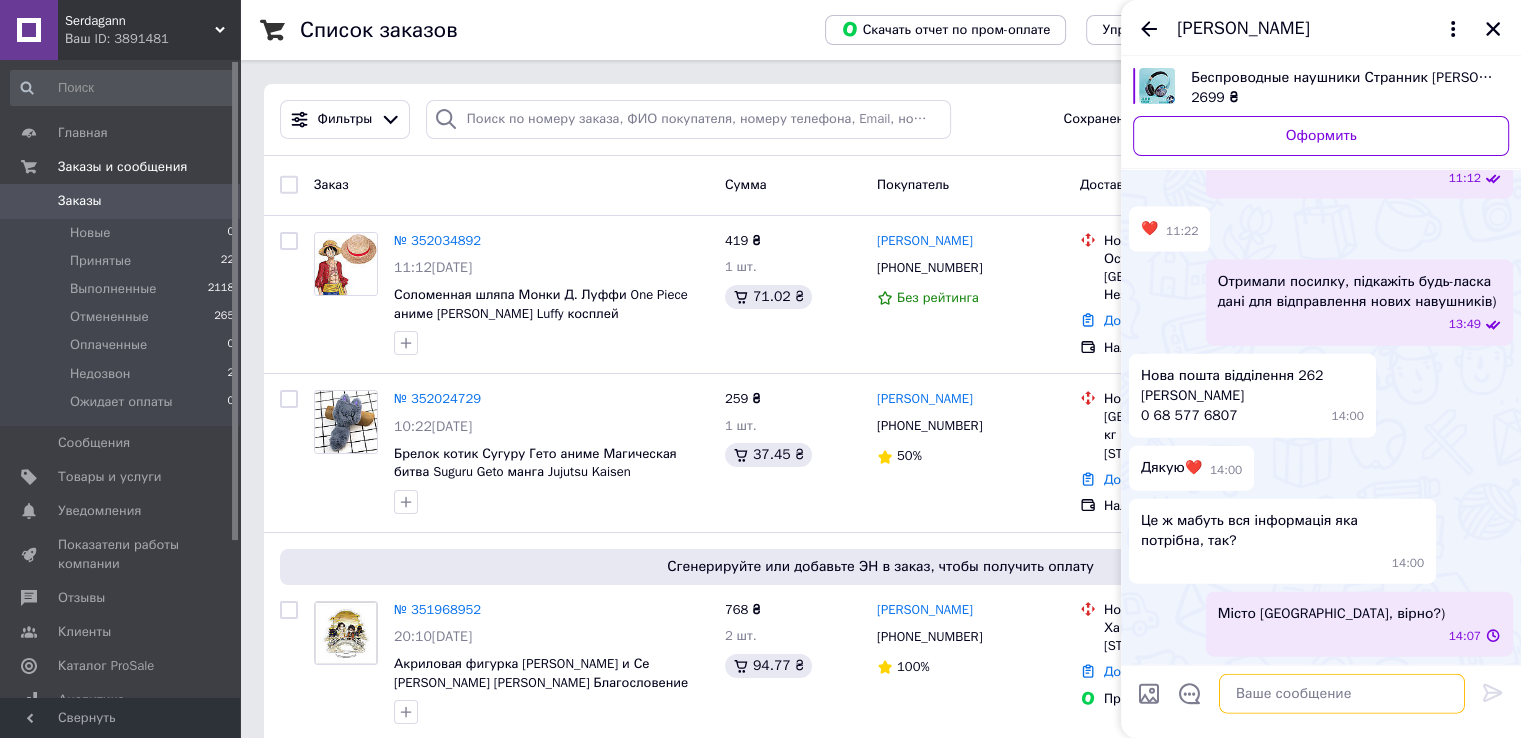 scroll, scrollTop: 5109, scrollLeft: 0, axis: vertical 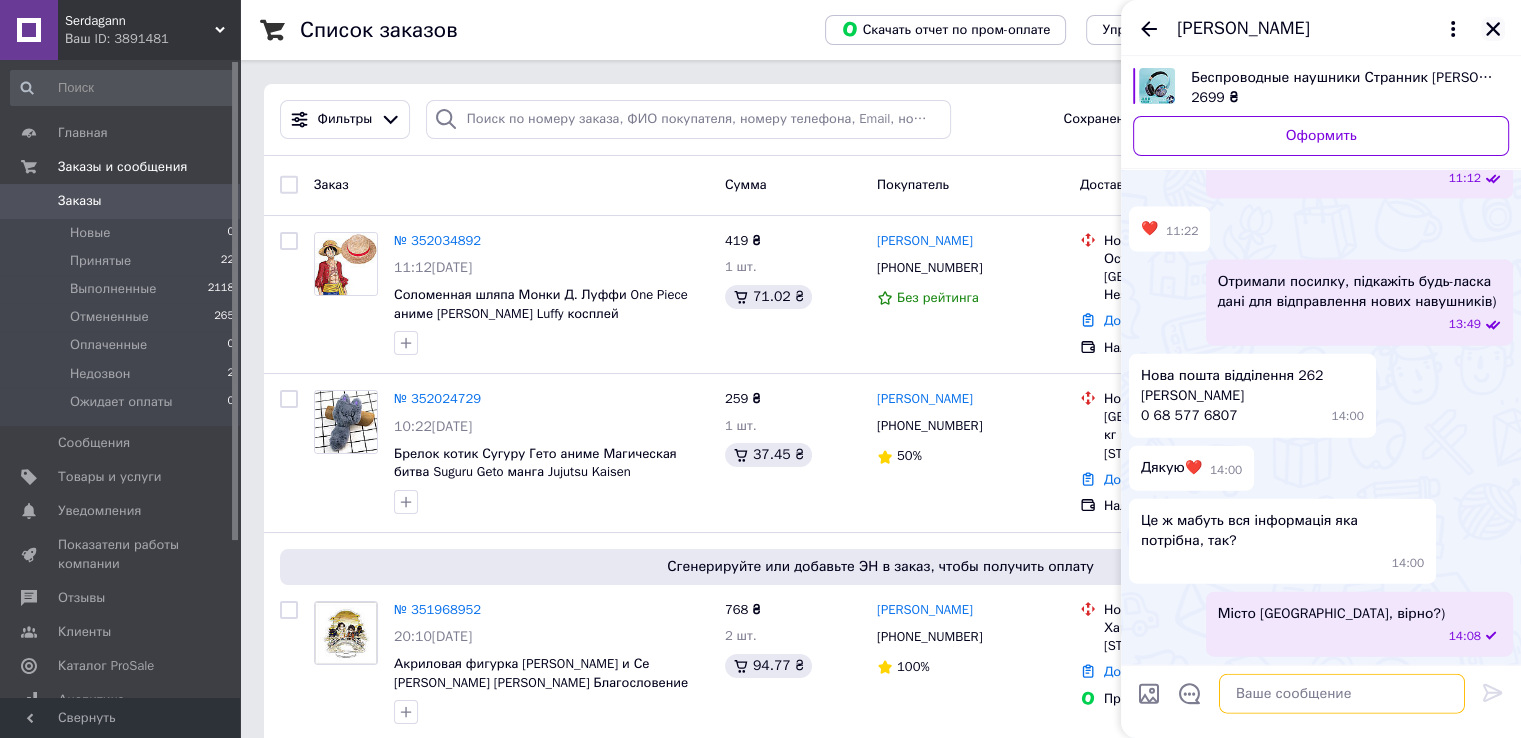 type 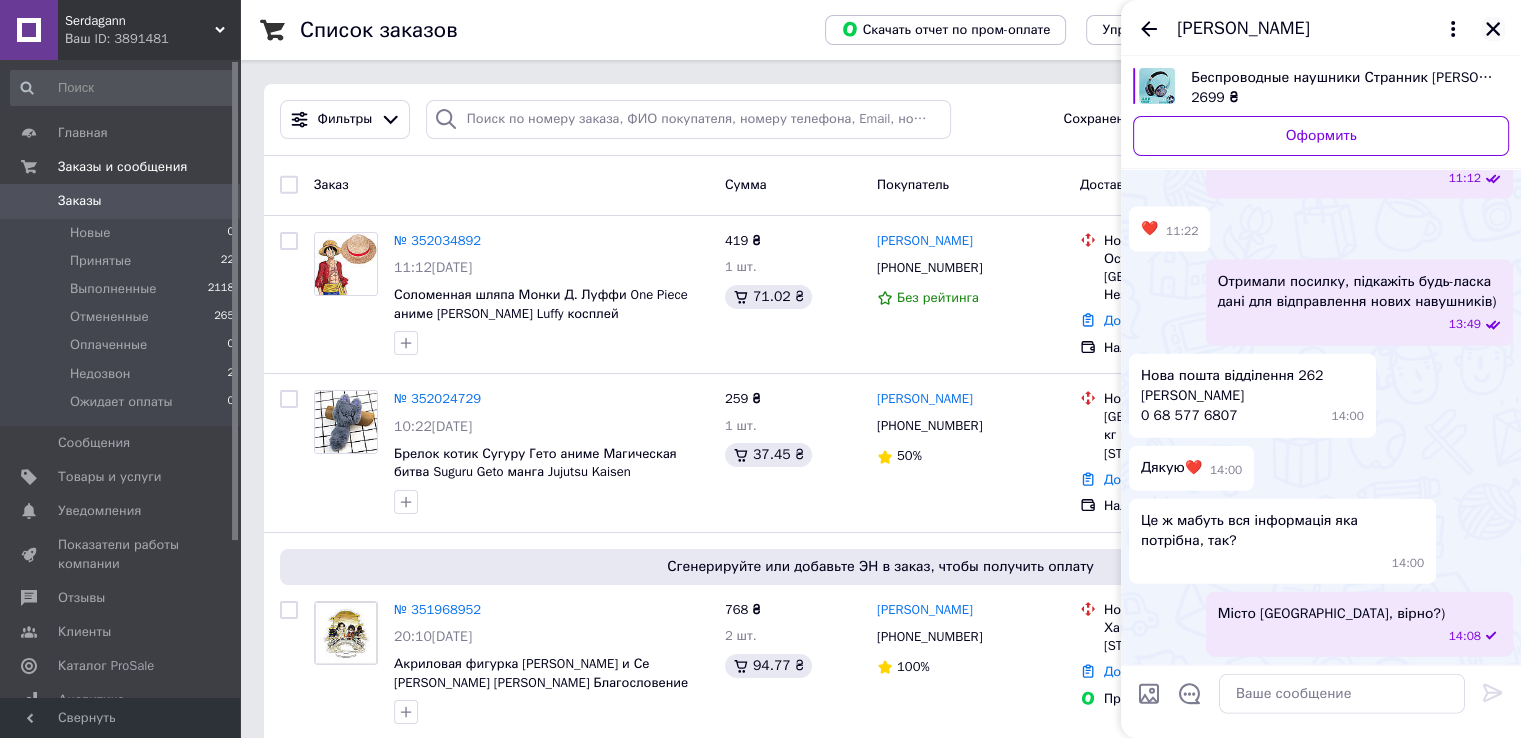 click 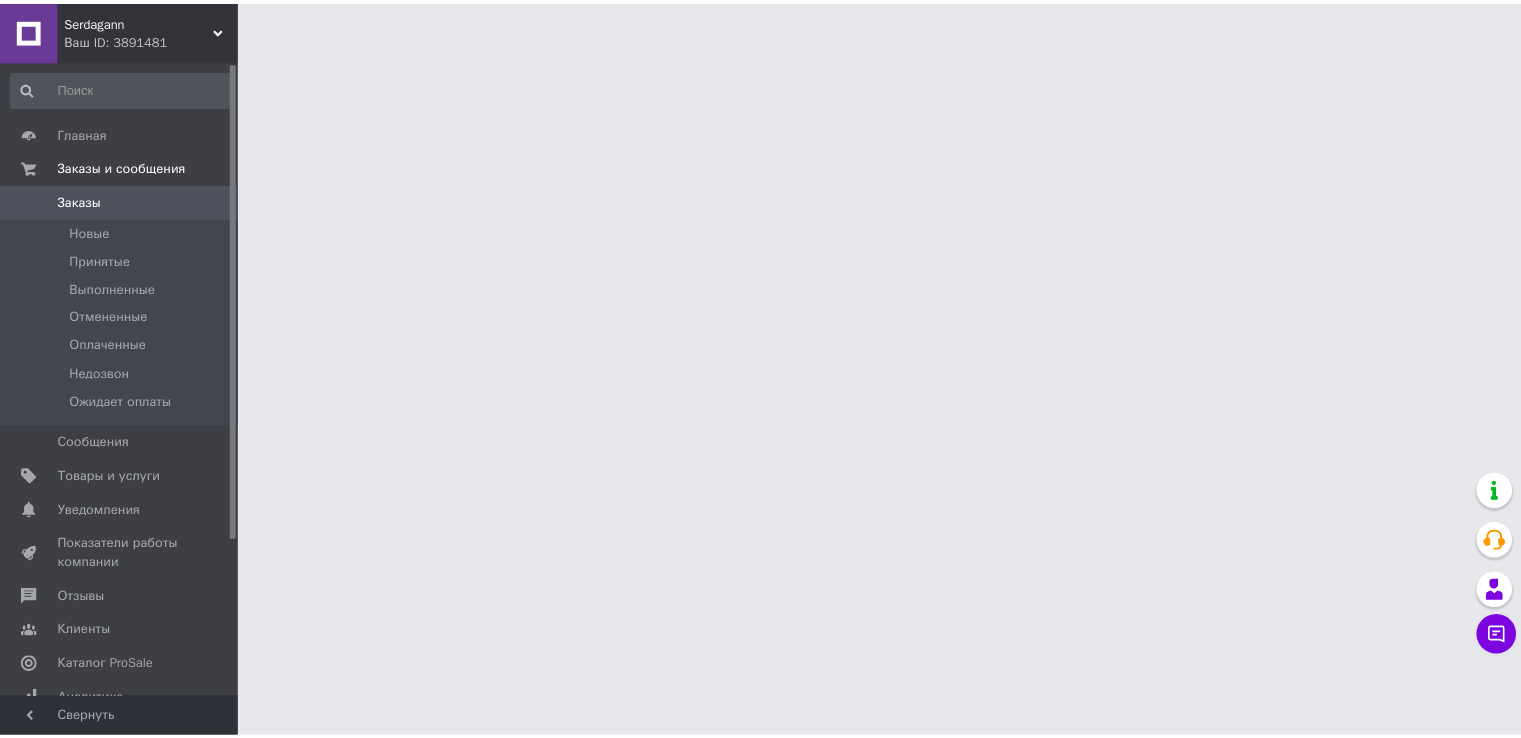scroll, scrollTop: 0, scrollLeft: 0, axis: both 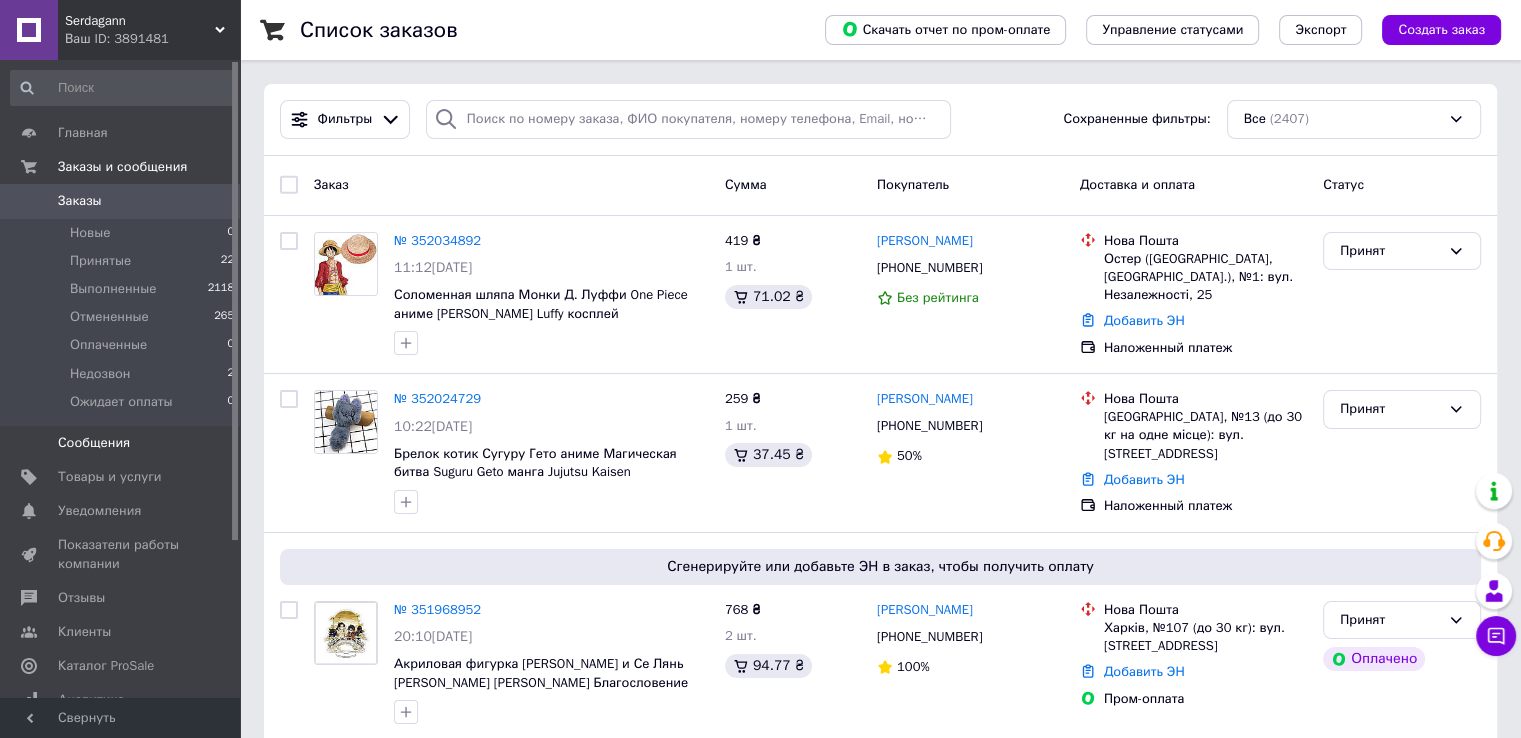 click on "Сообщения 0" at bounding box center [123, 443] 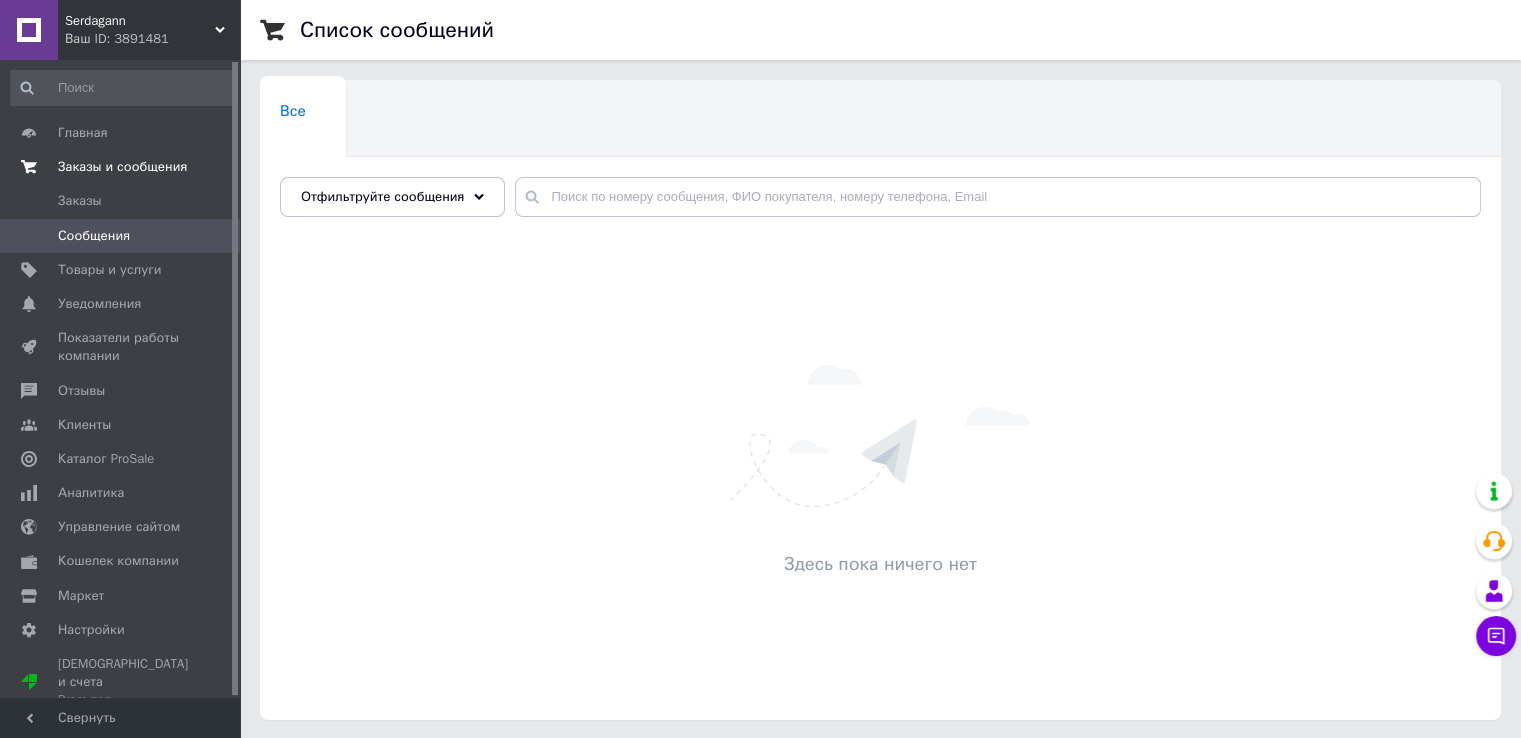 click on "Заказы и сообщения" at bounding box center (122, 167) 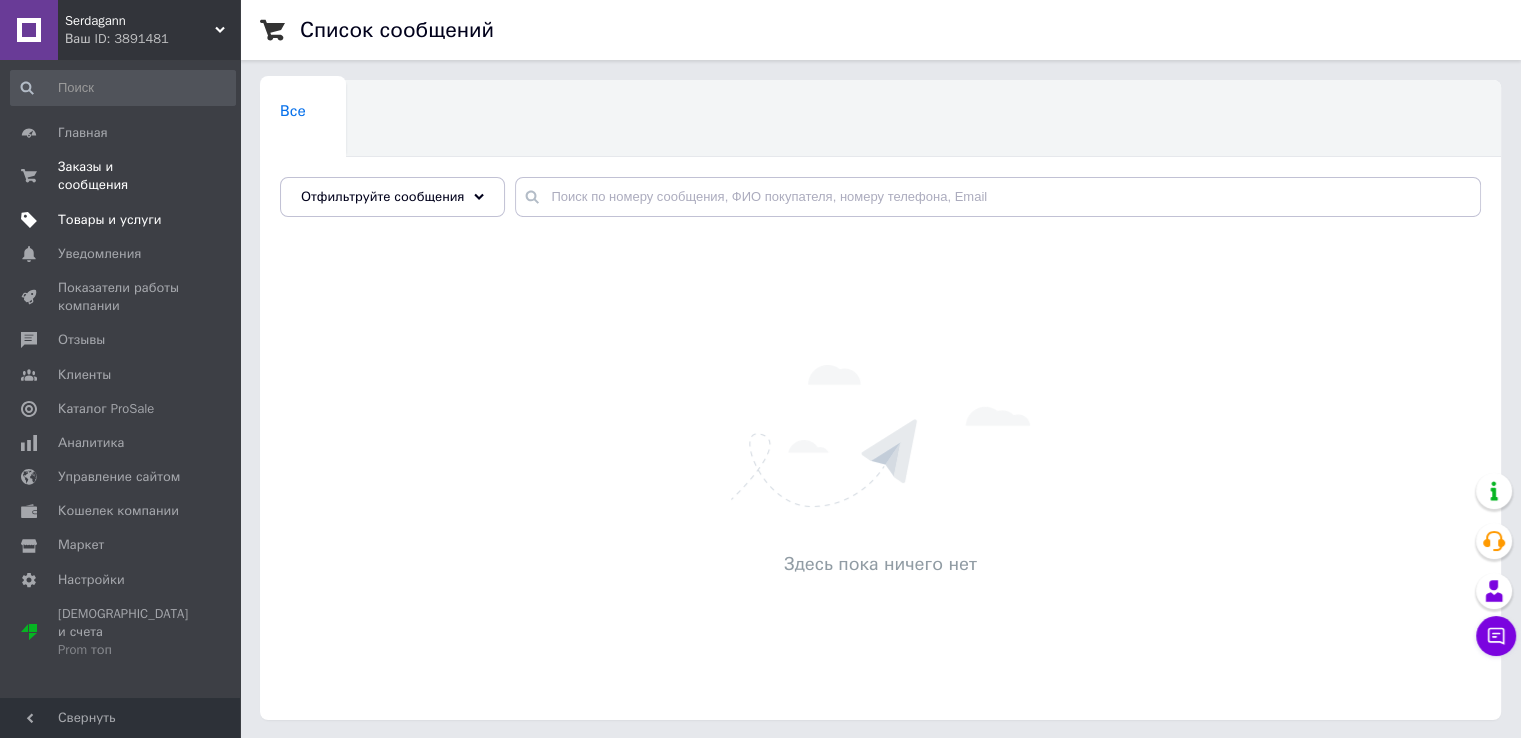 click on "Товары и услуги" at bounding box center (110, 220) 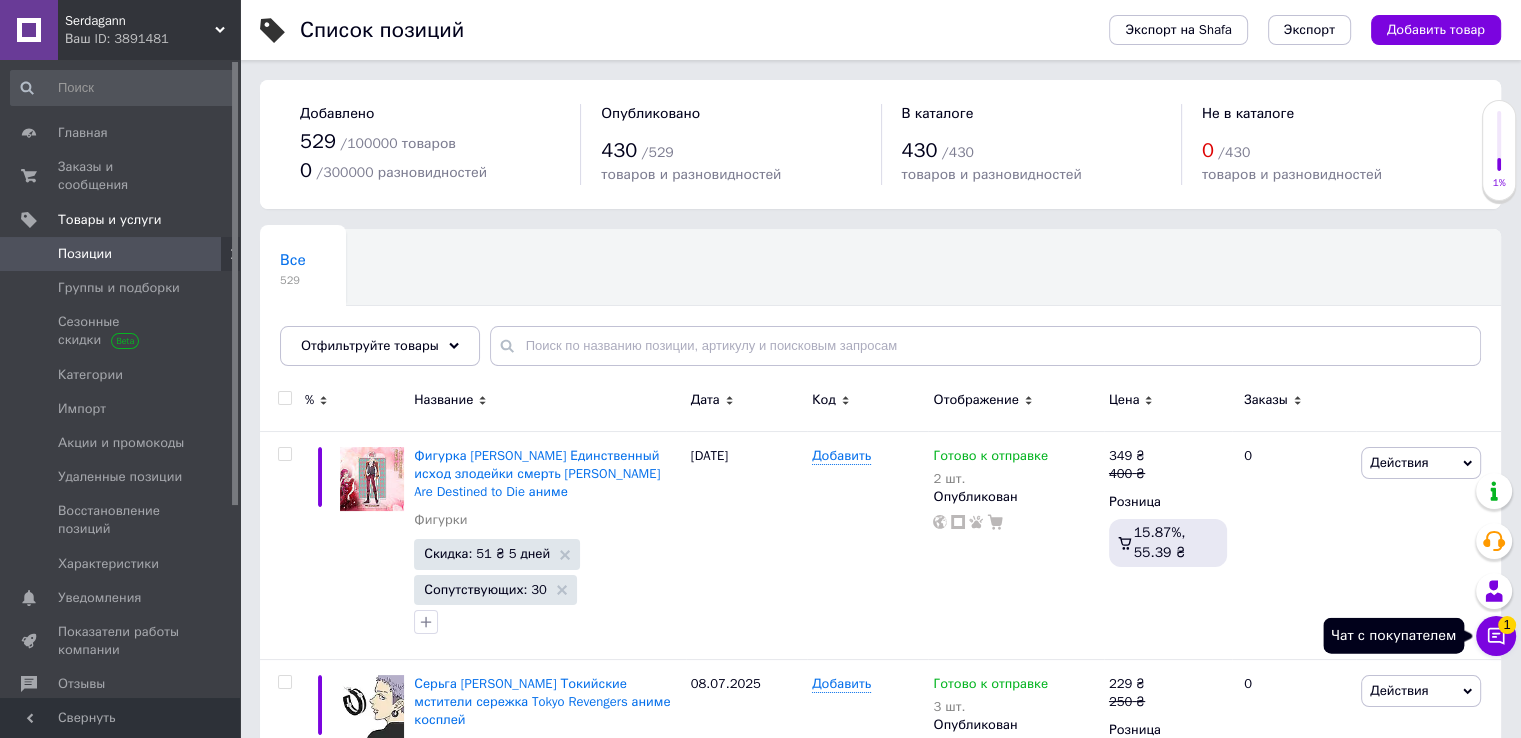 click 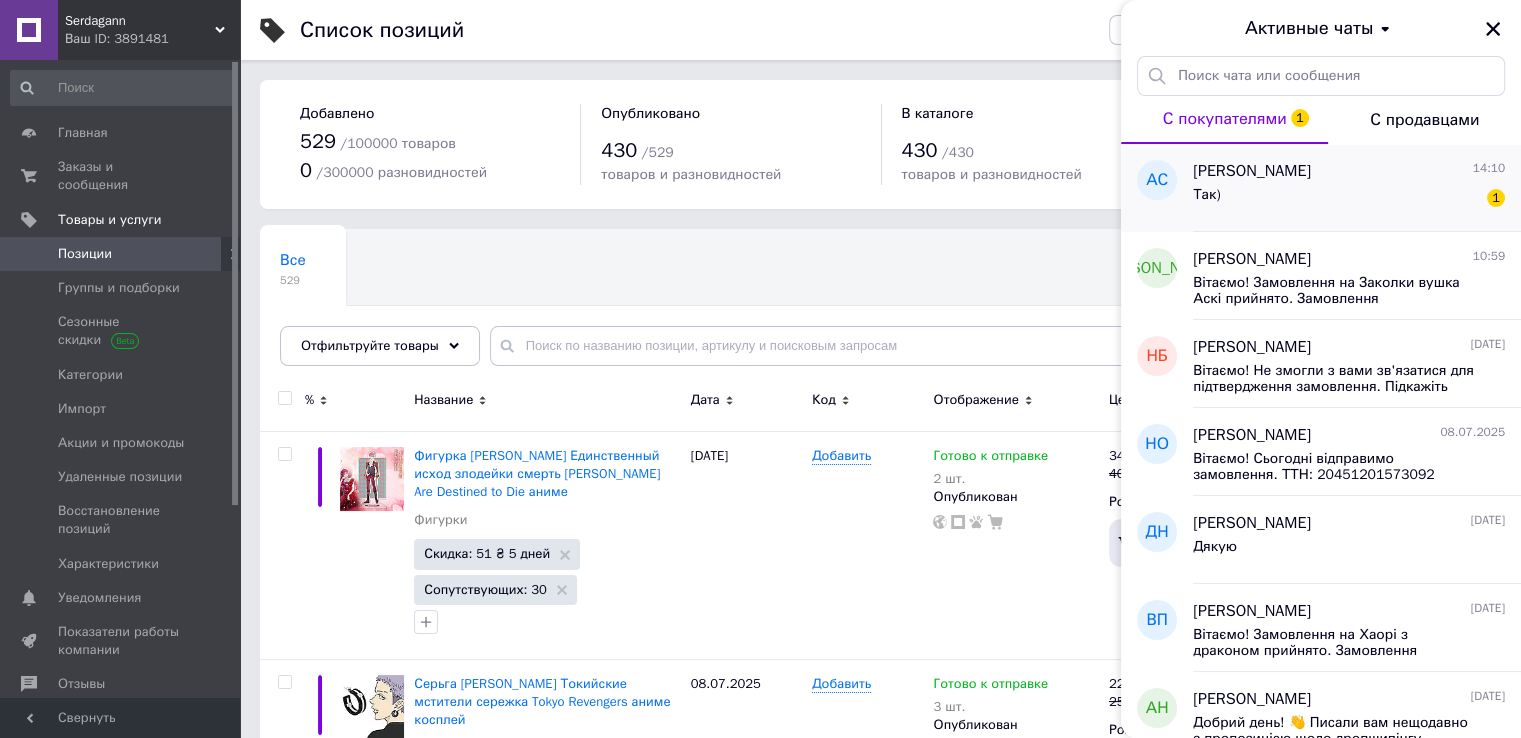 click on "Так) 1" at bounding box center (1349, 199) 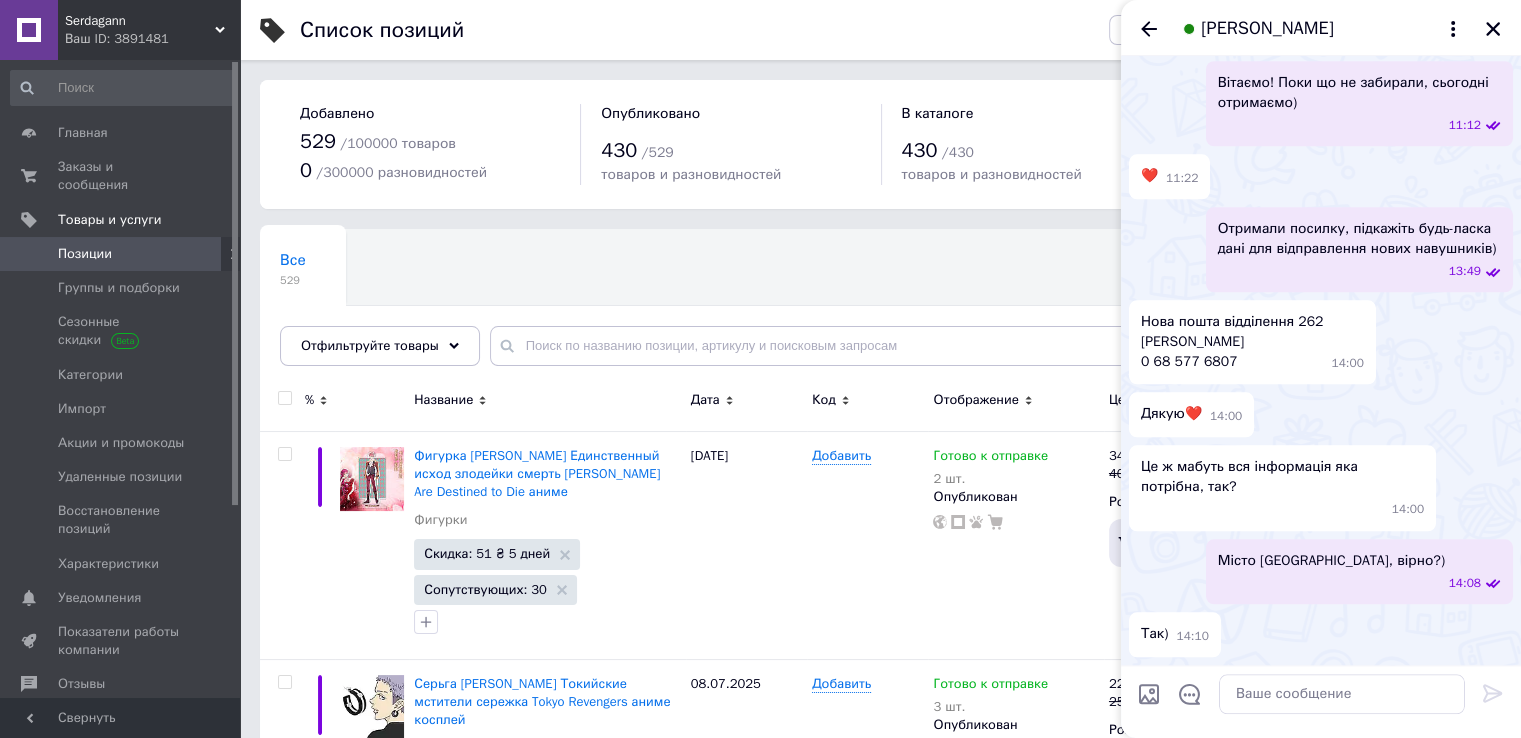 scroll, scrollTop: 2428, scrollLeft: 0, axis: vertical 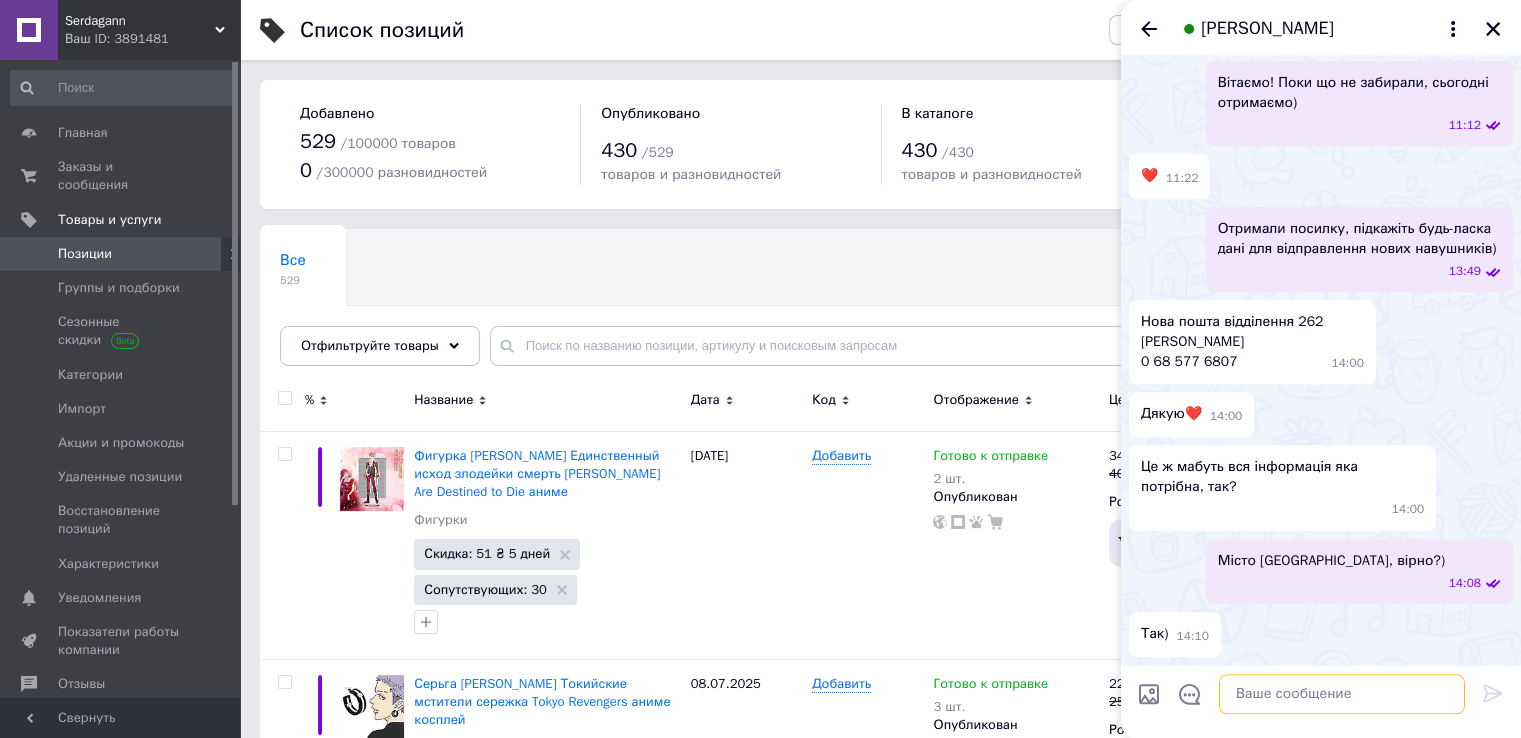 click at bounding box center (1342, 694) 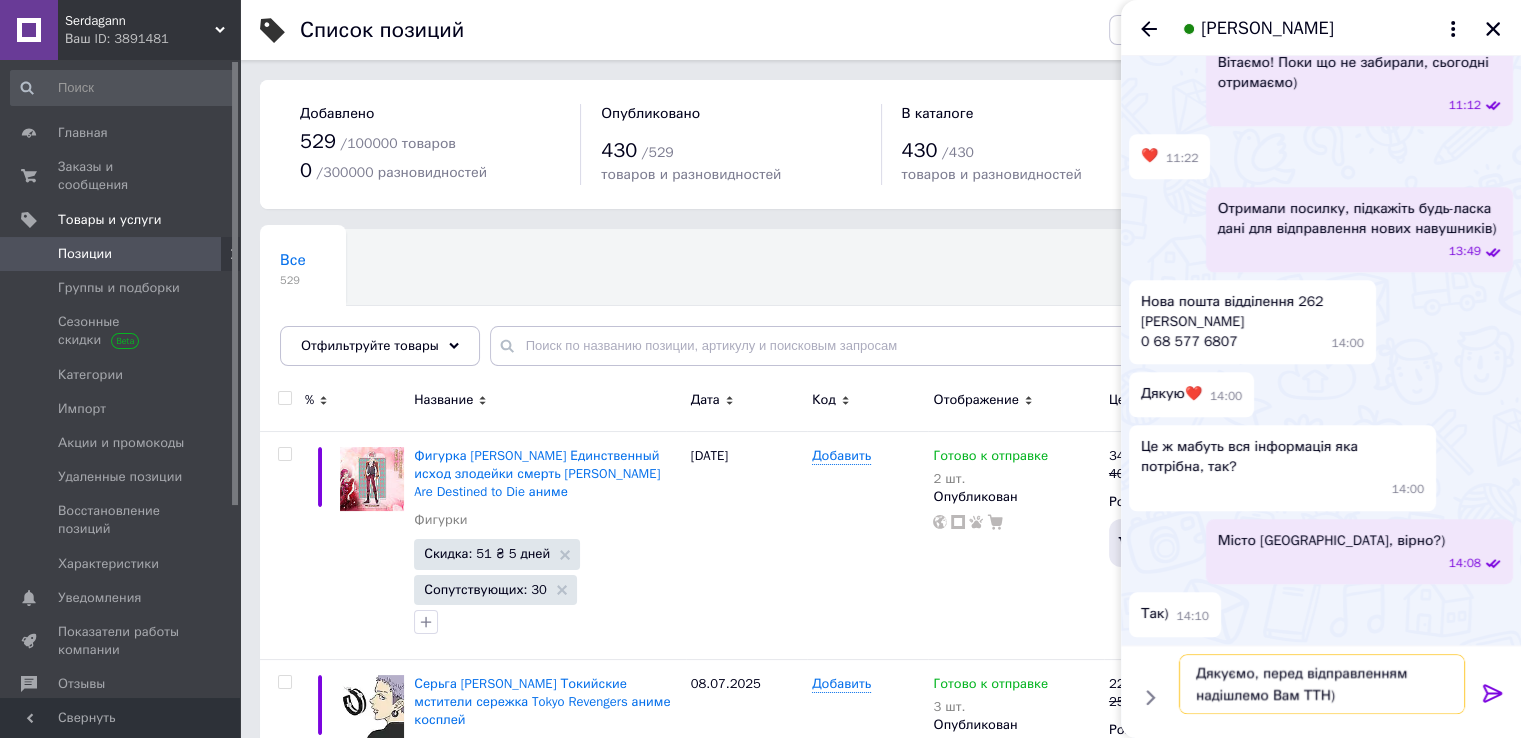 type on "Дякуємо, перед відправленням надішлемо Вам ТТН)" 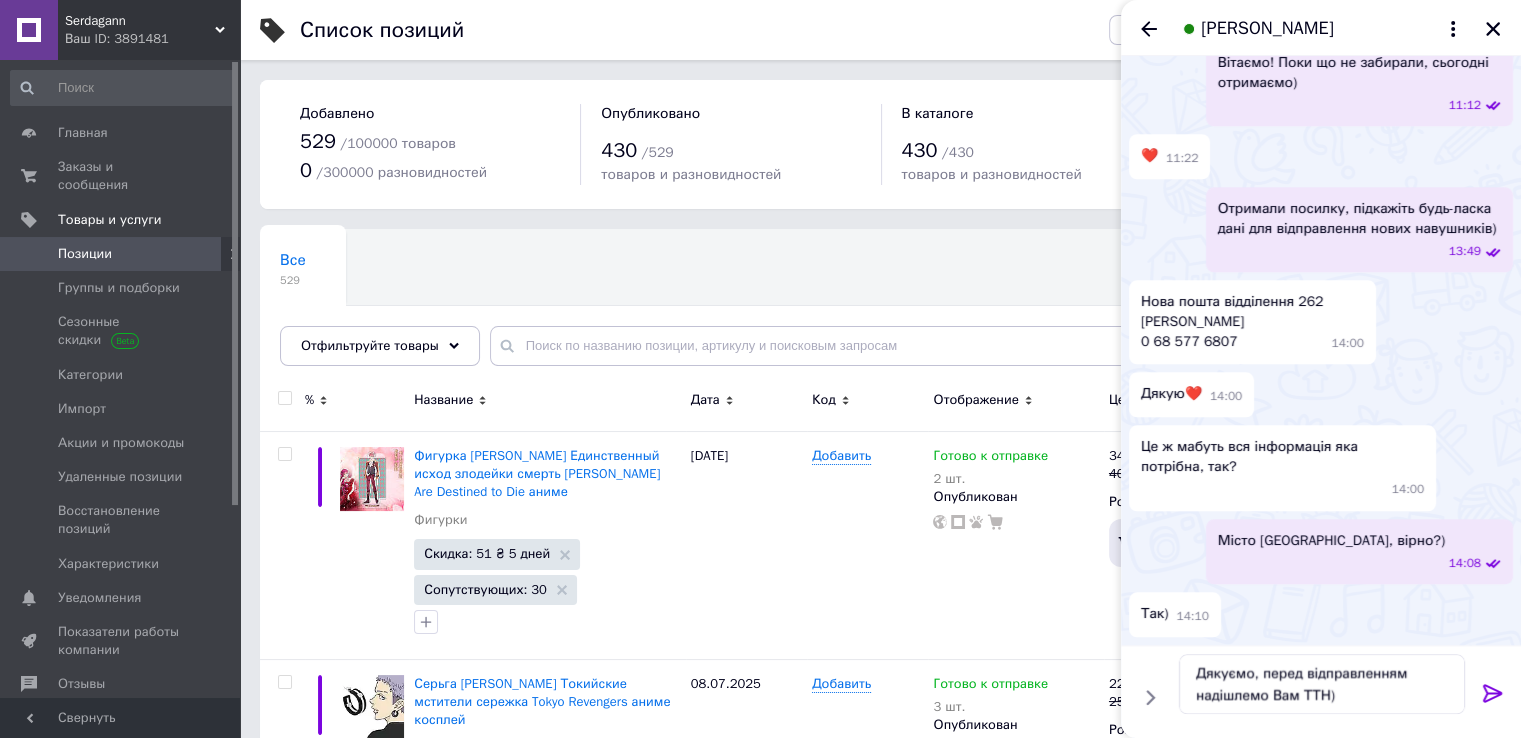 click 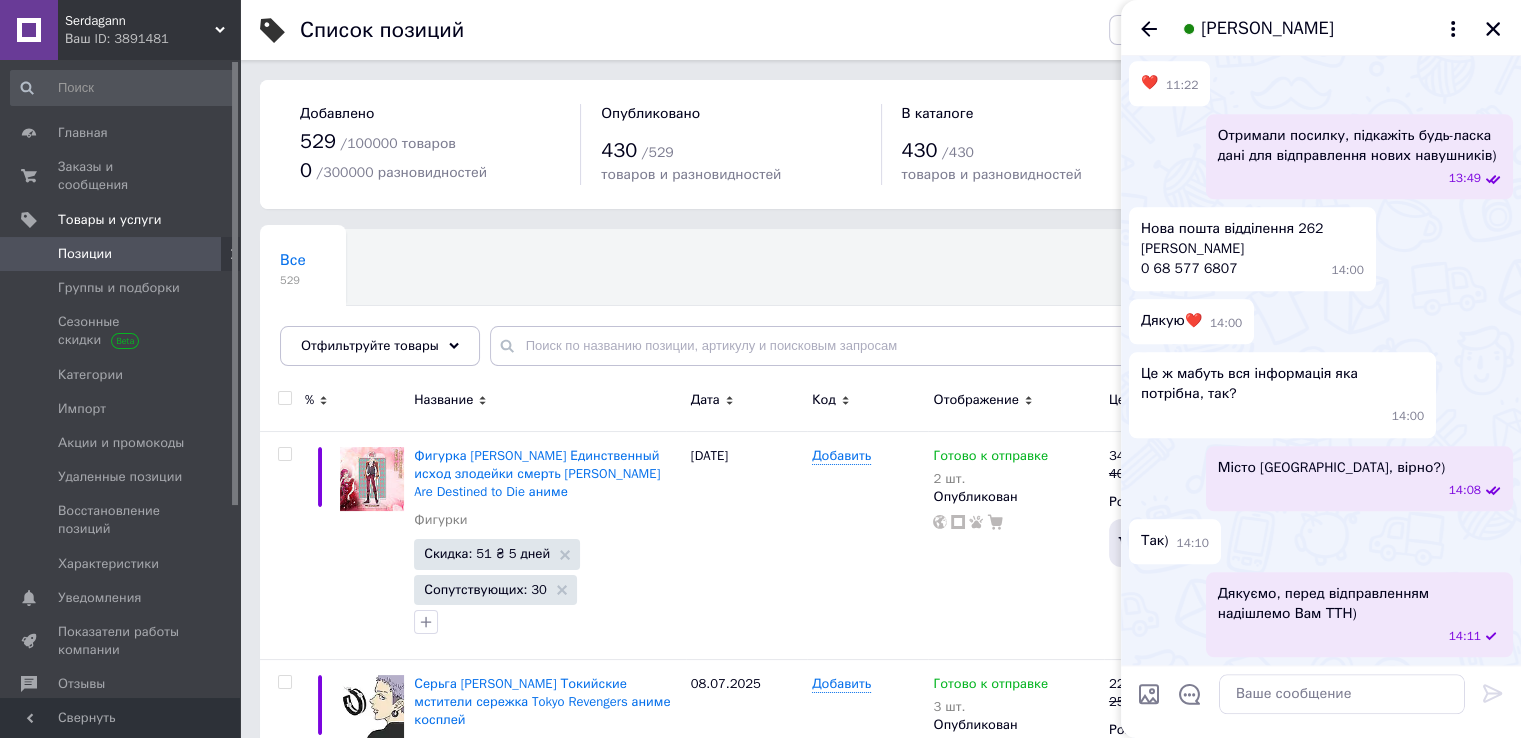 scroll, scrollTop: 2521, scrollLeft: 0, axis: vertical 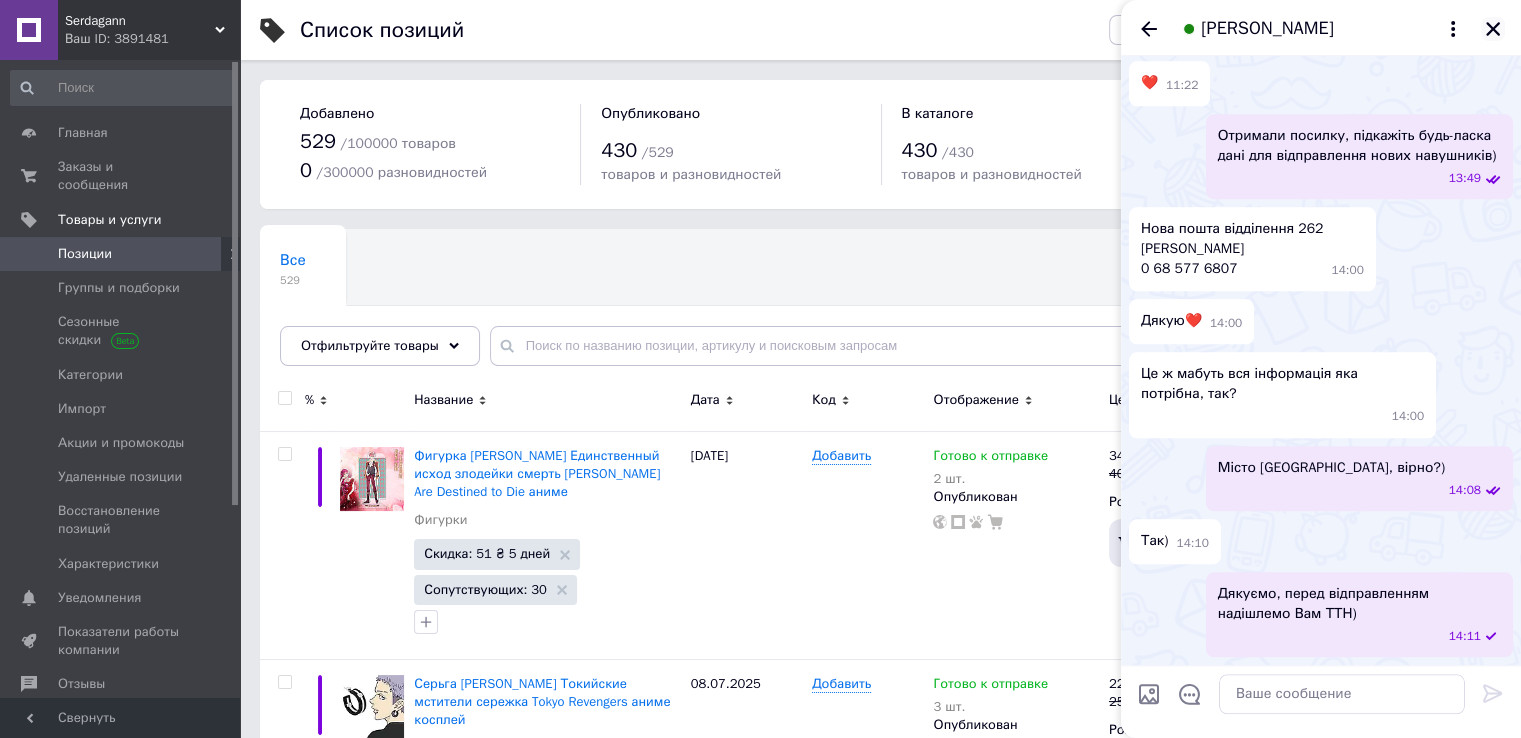 click 